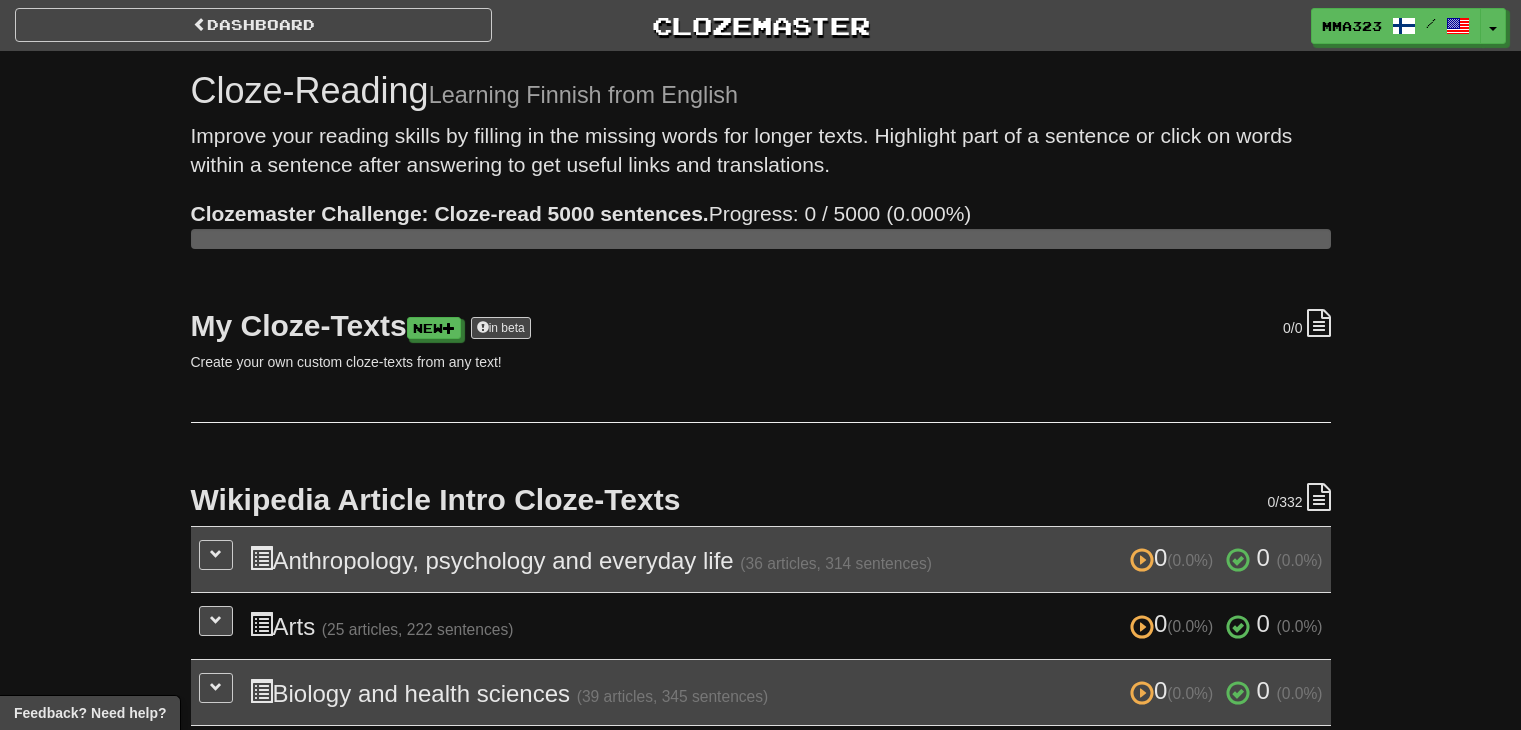 scroll, scrollTop: 0, scrollLeft: 0, axis: both 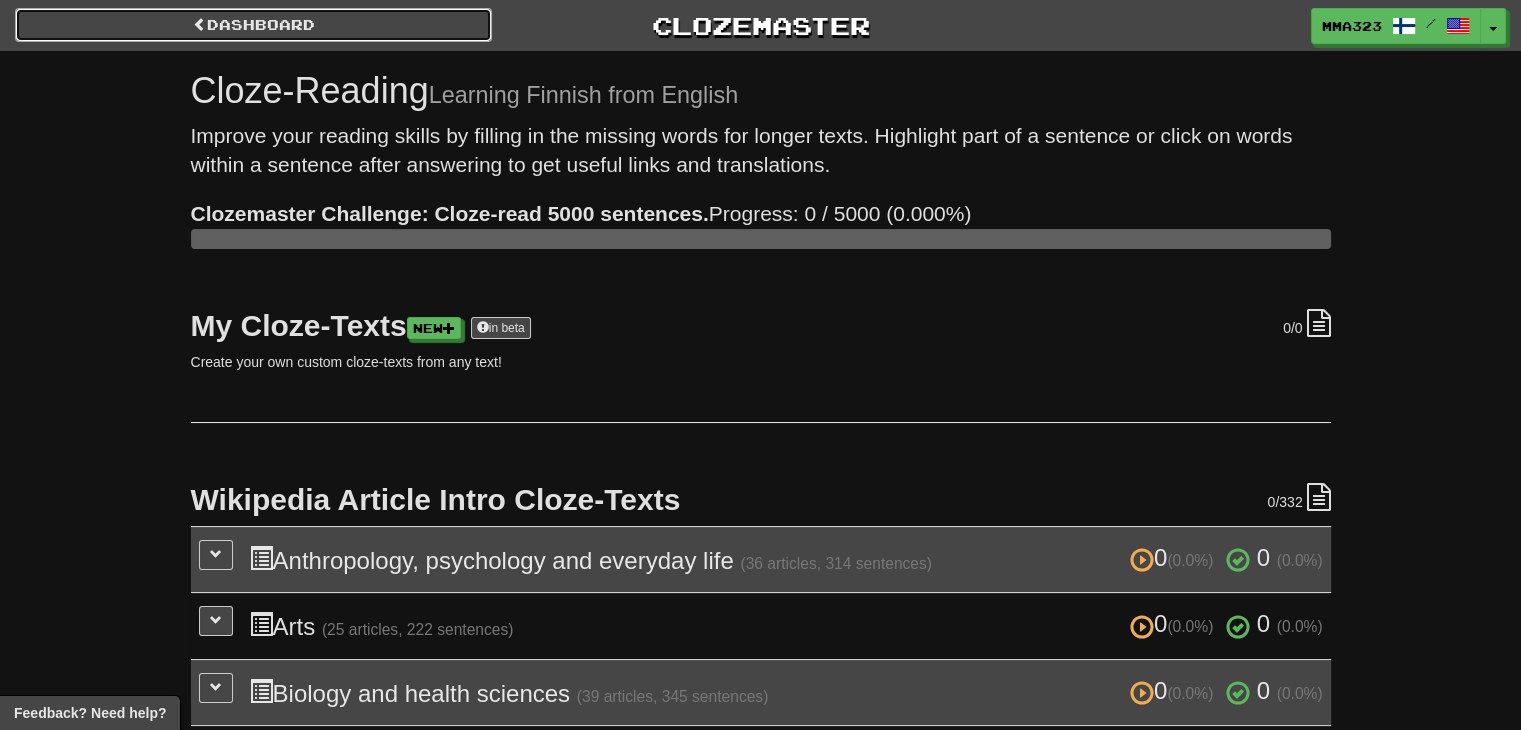 click on "Dashboard" at bounding box center (253, 25) 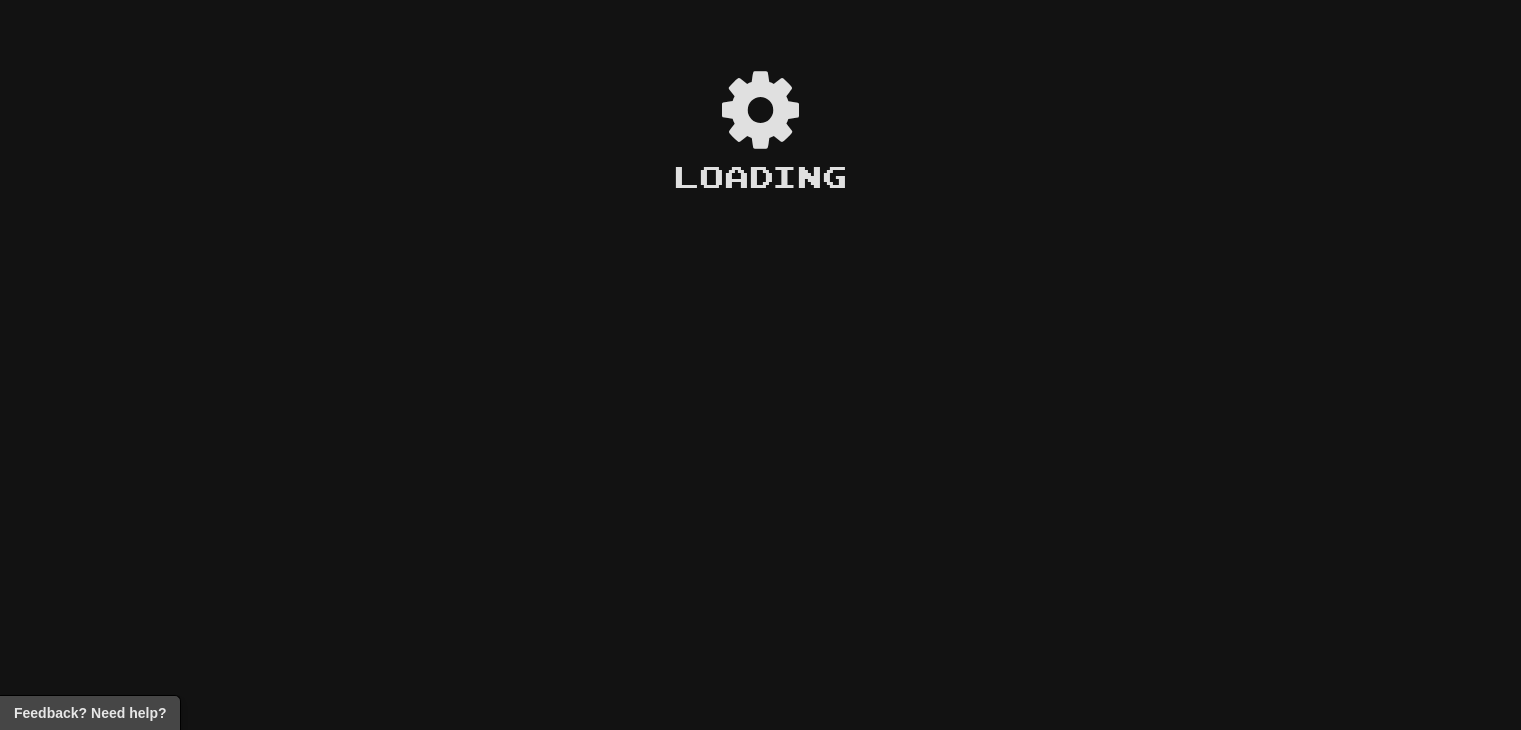 scroll, scrollTop: 0, scrollLeft: 0, axis: both 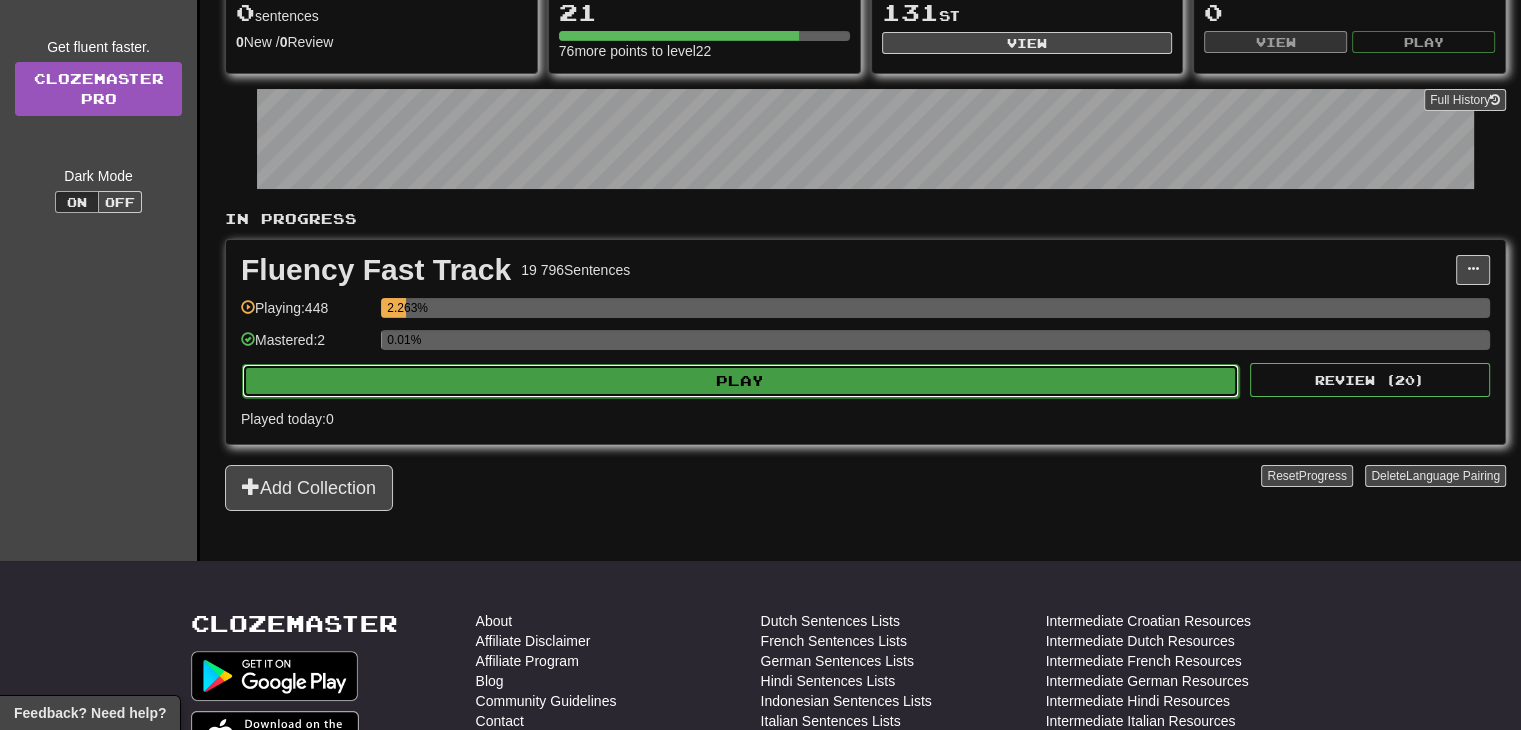click on "Play" at bounding box center [740, 381] 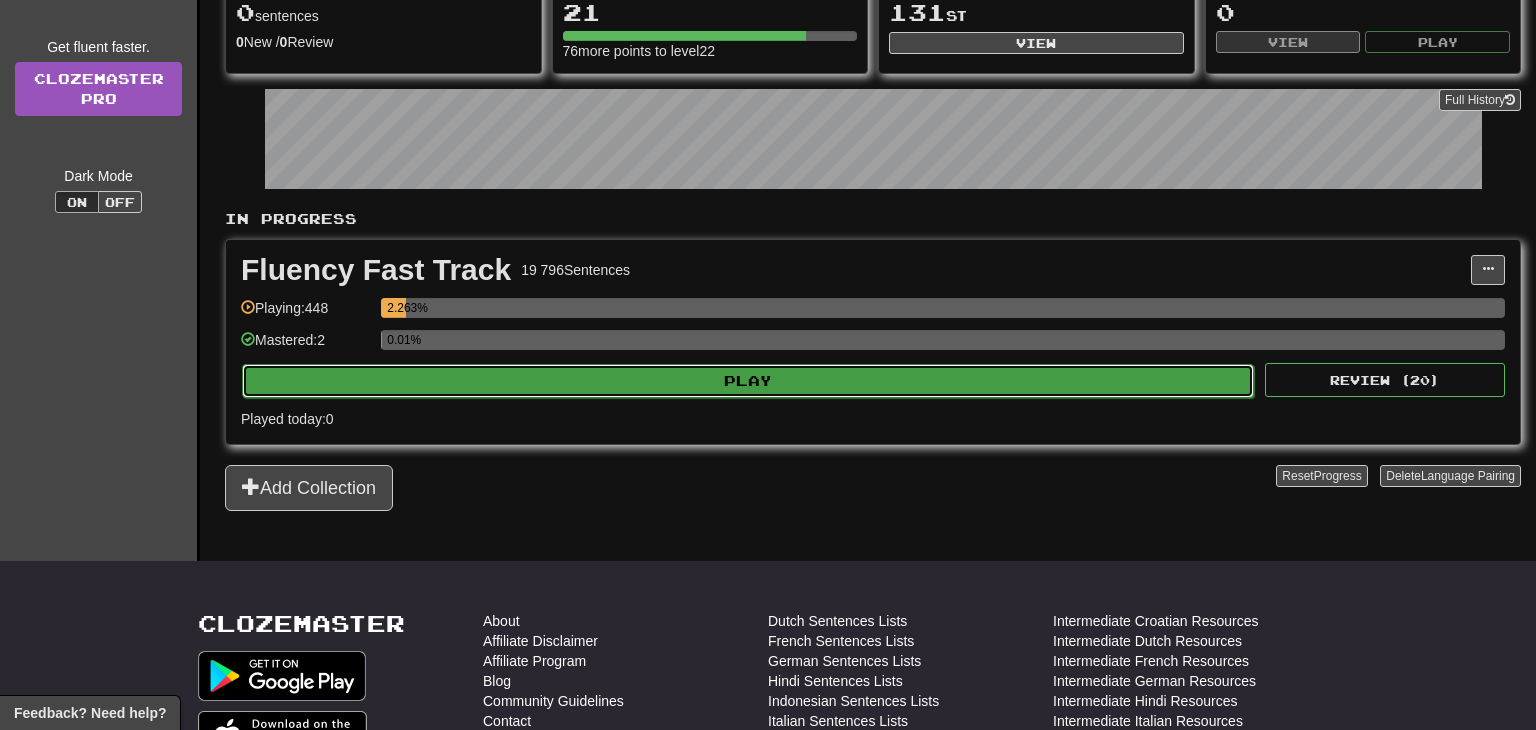 select on "**" 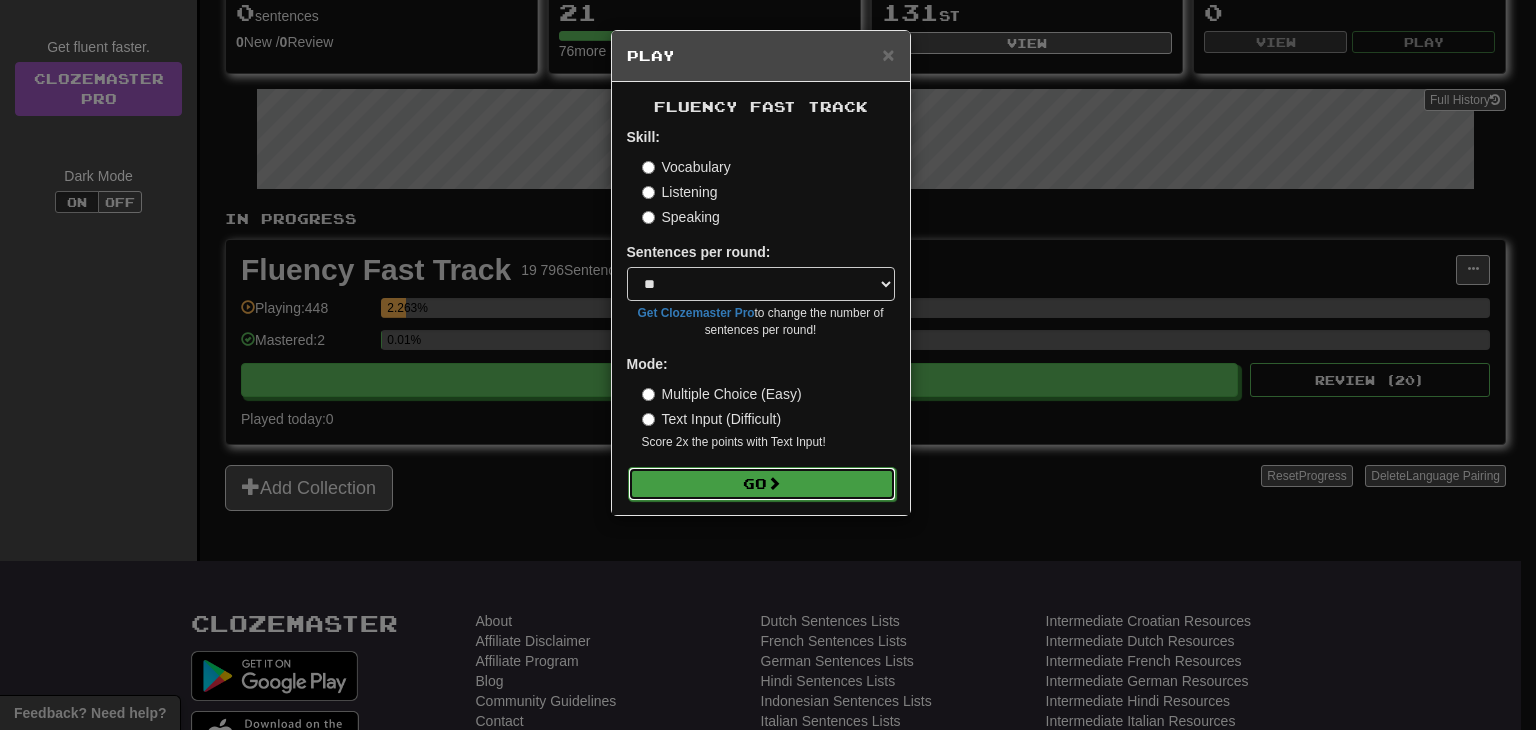 click on "Go" at bounding box center (762, 484) 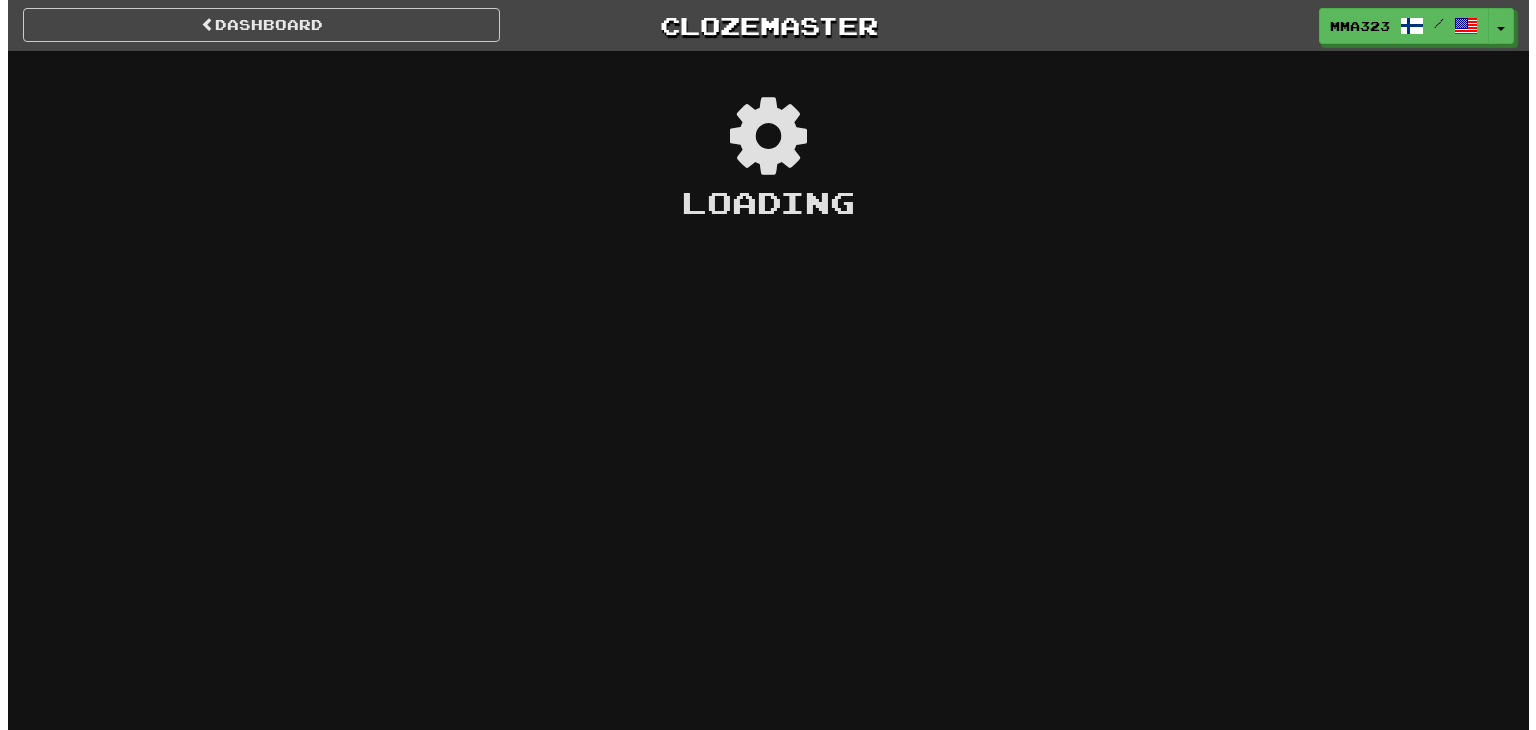 scroll, scrollTop: 0, scrollLeft: 0, axis: both 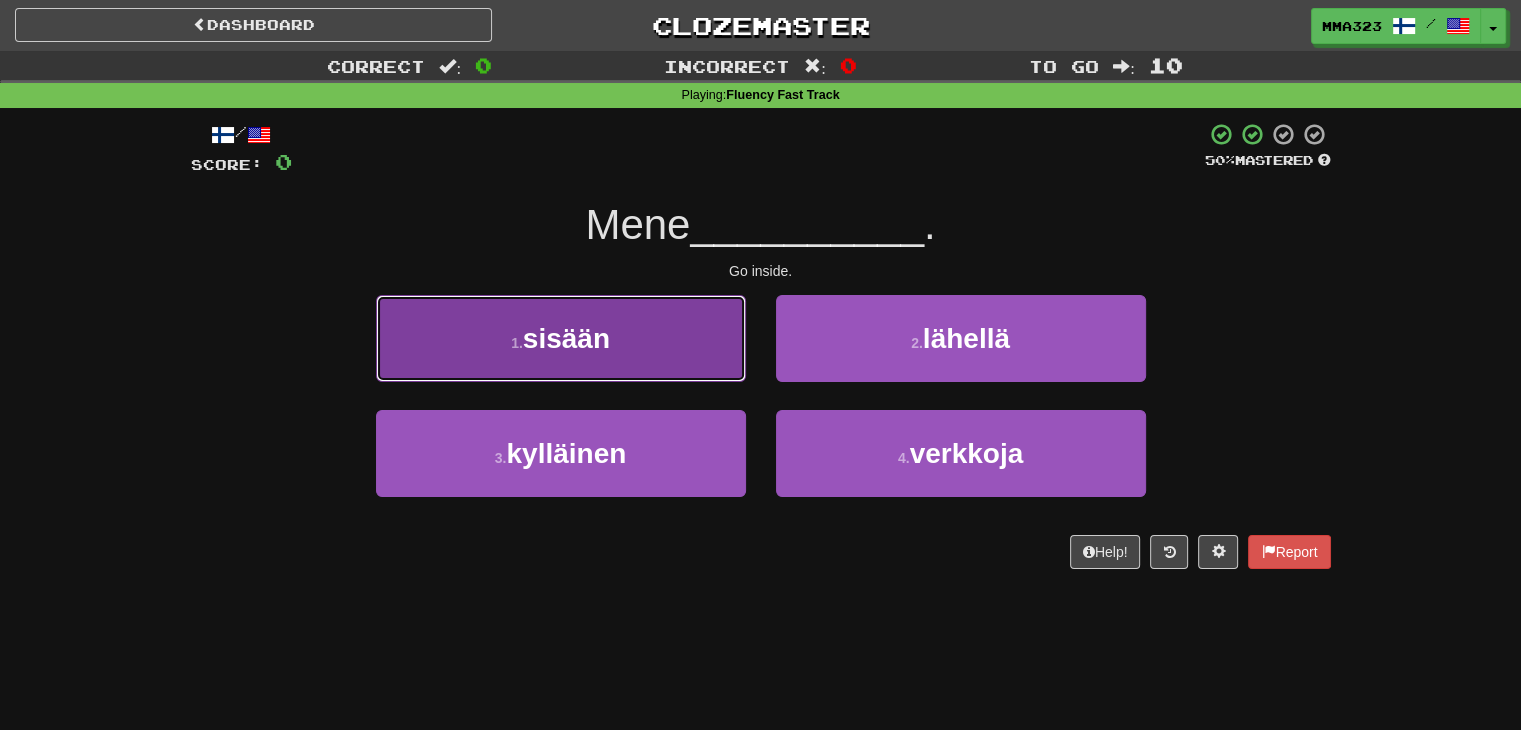 click on "1 .  sisään" at bounding box center [561, 338] 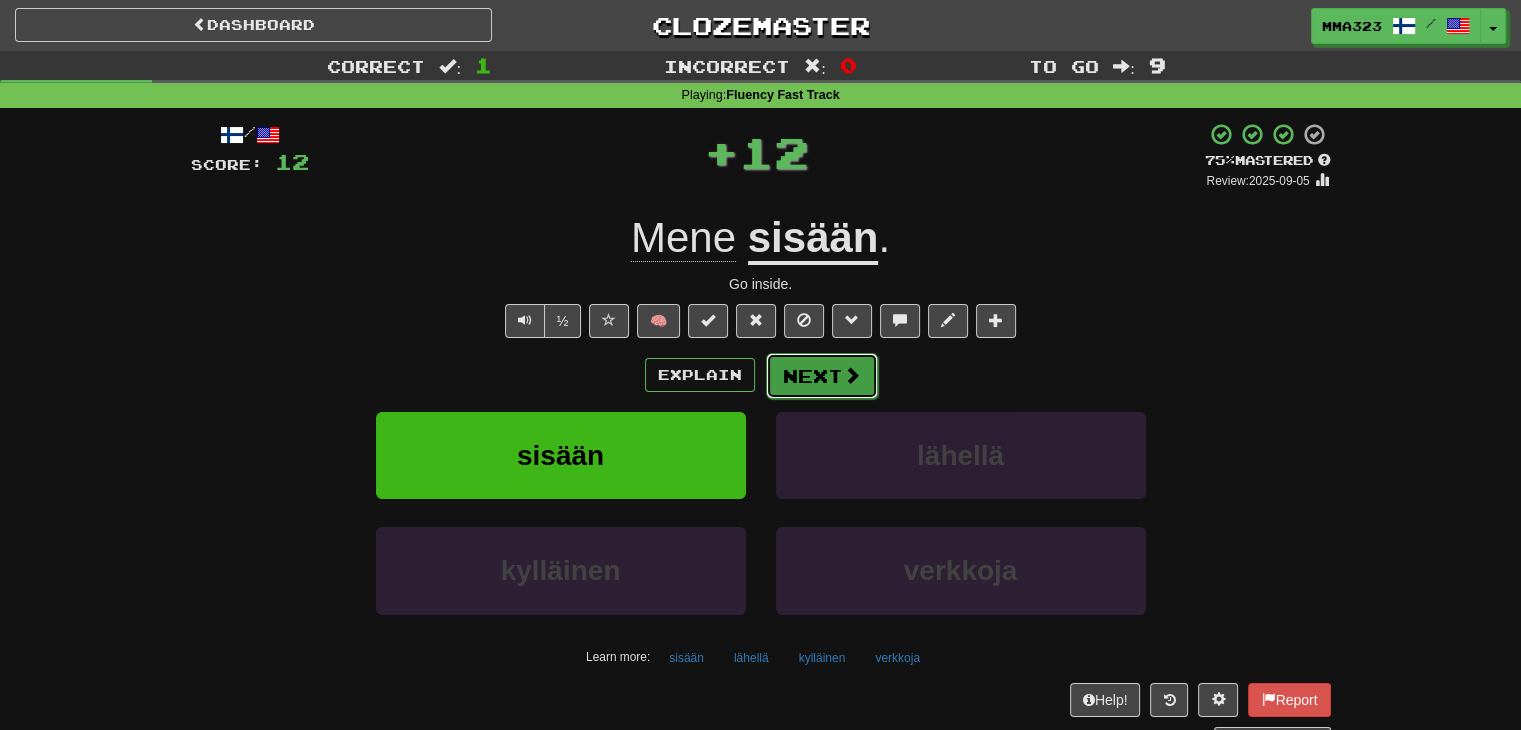 click on "Next" at bounding box center (822, 376) 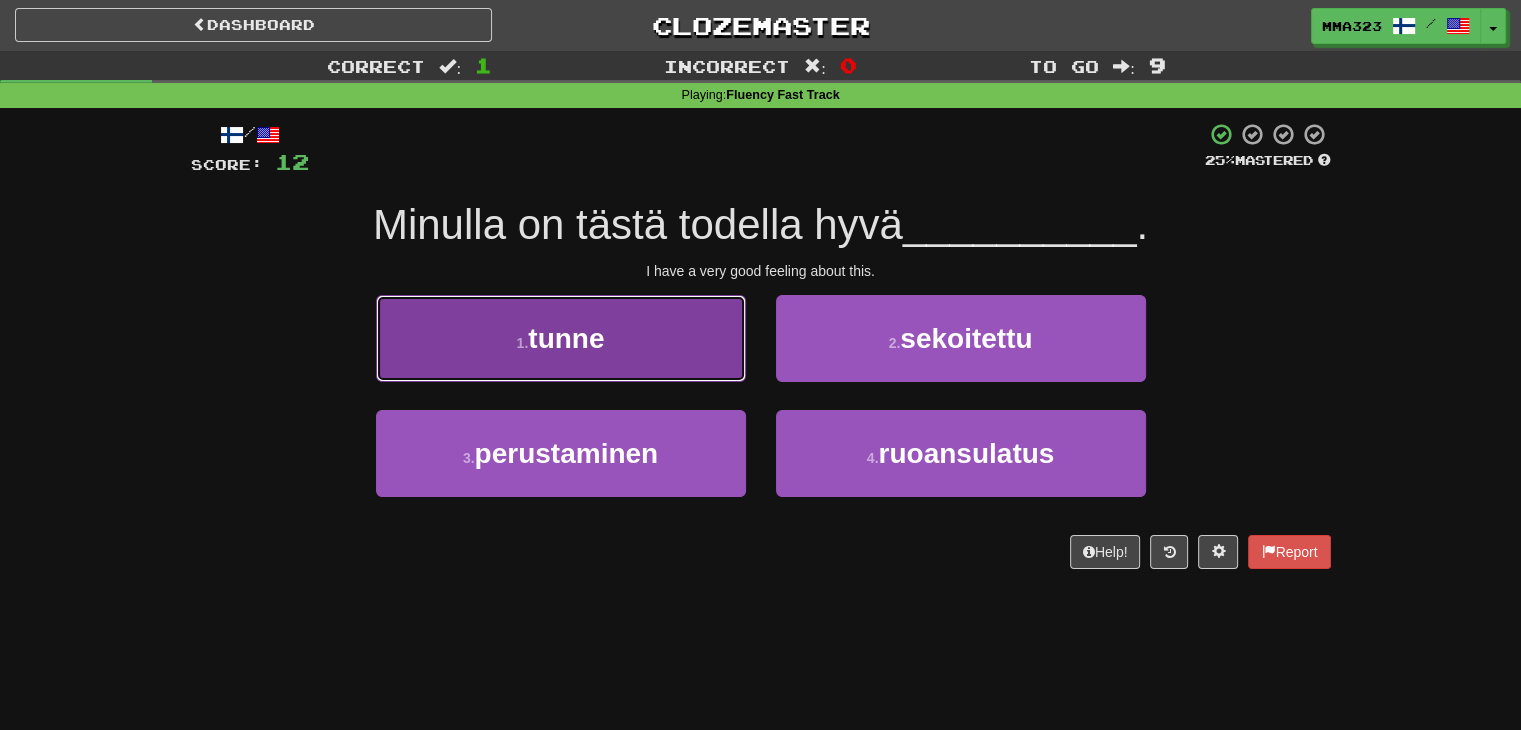 click on "1 .  tunne" at bounding box center [561, 338] 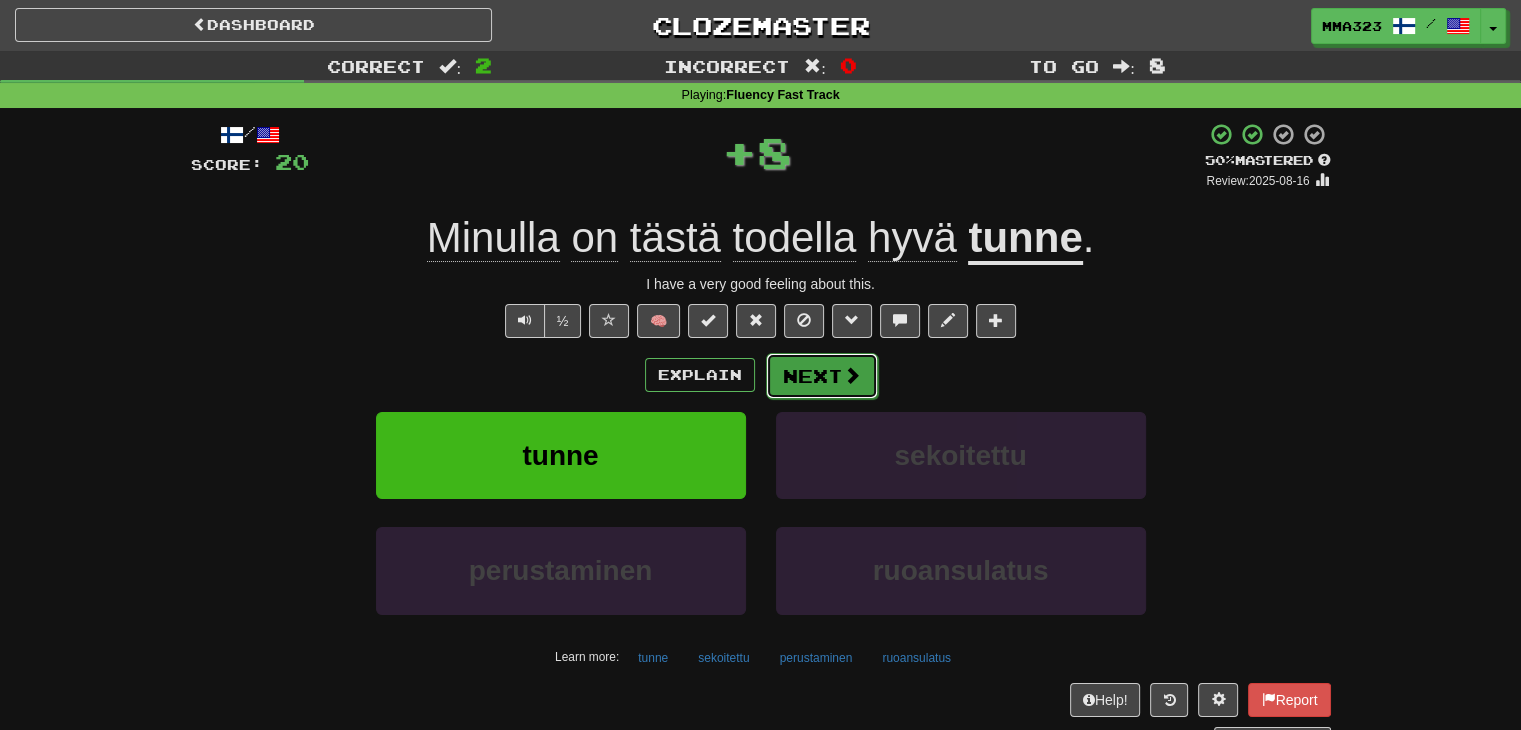 click on "Next" at bounding box center [822, 376] 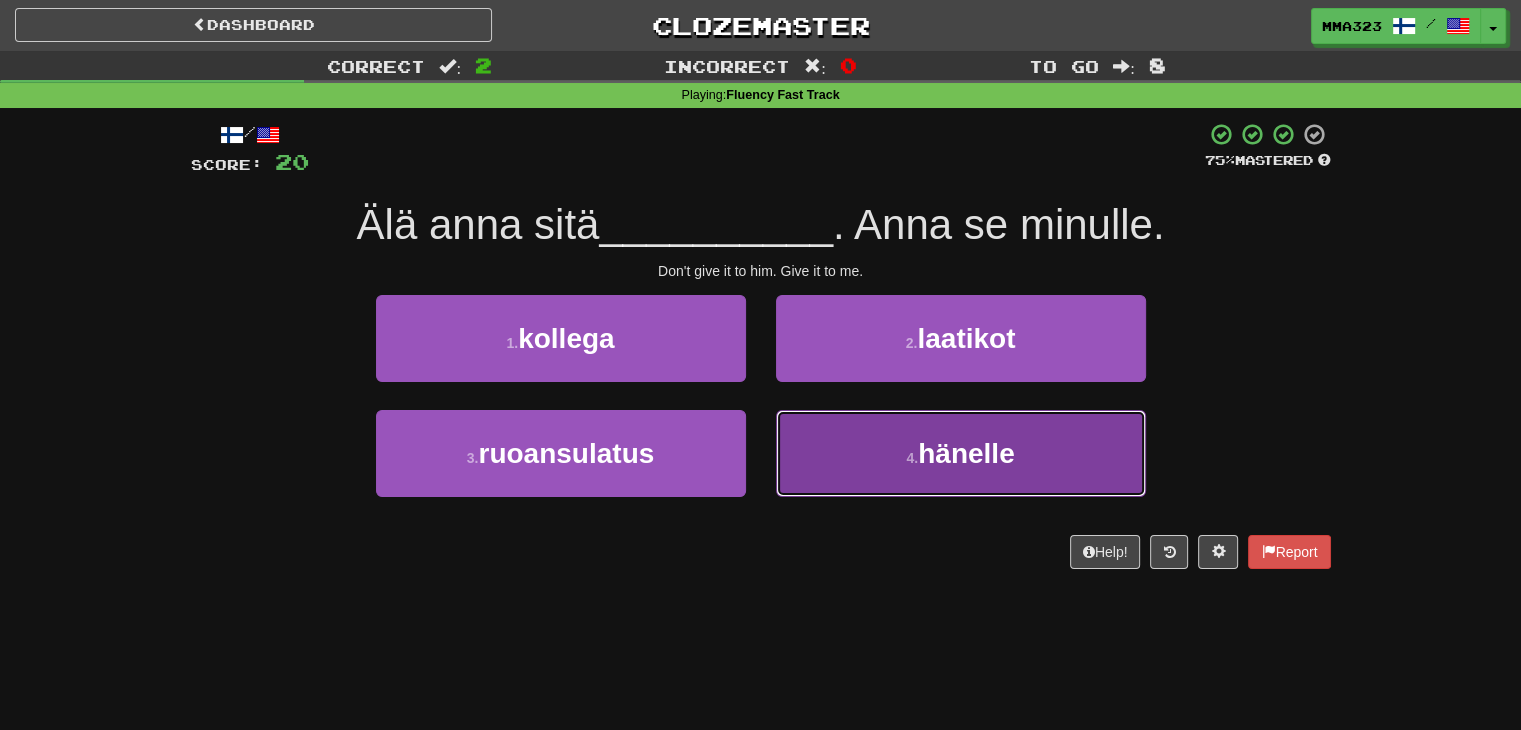 click on "4 .  hänelle" at bounding box center (961, 453) 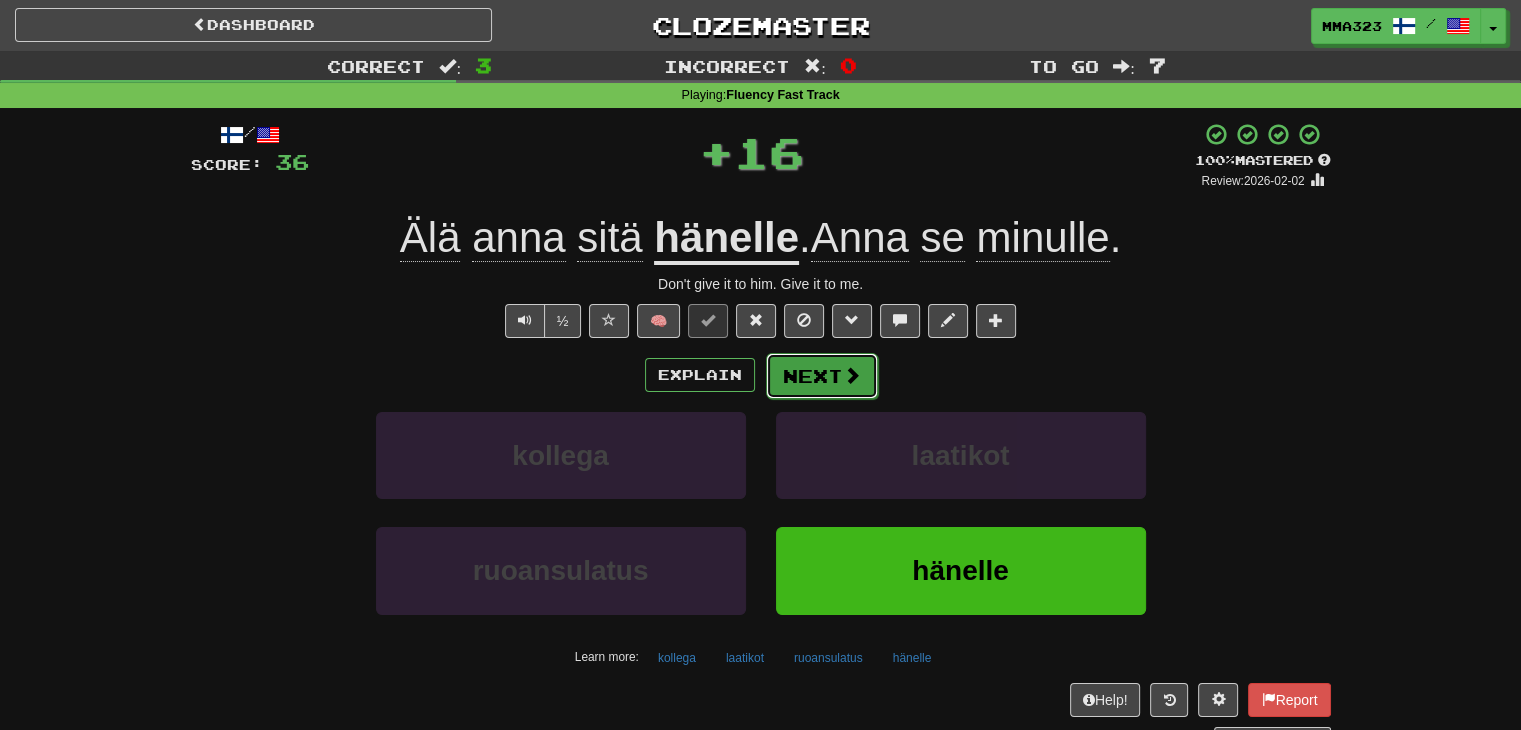 click on "Next" at bounding box center [822, 376] 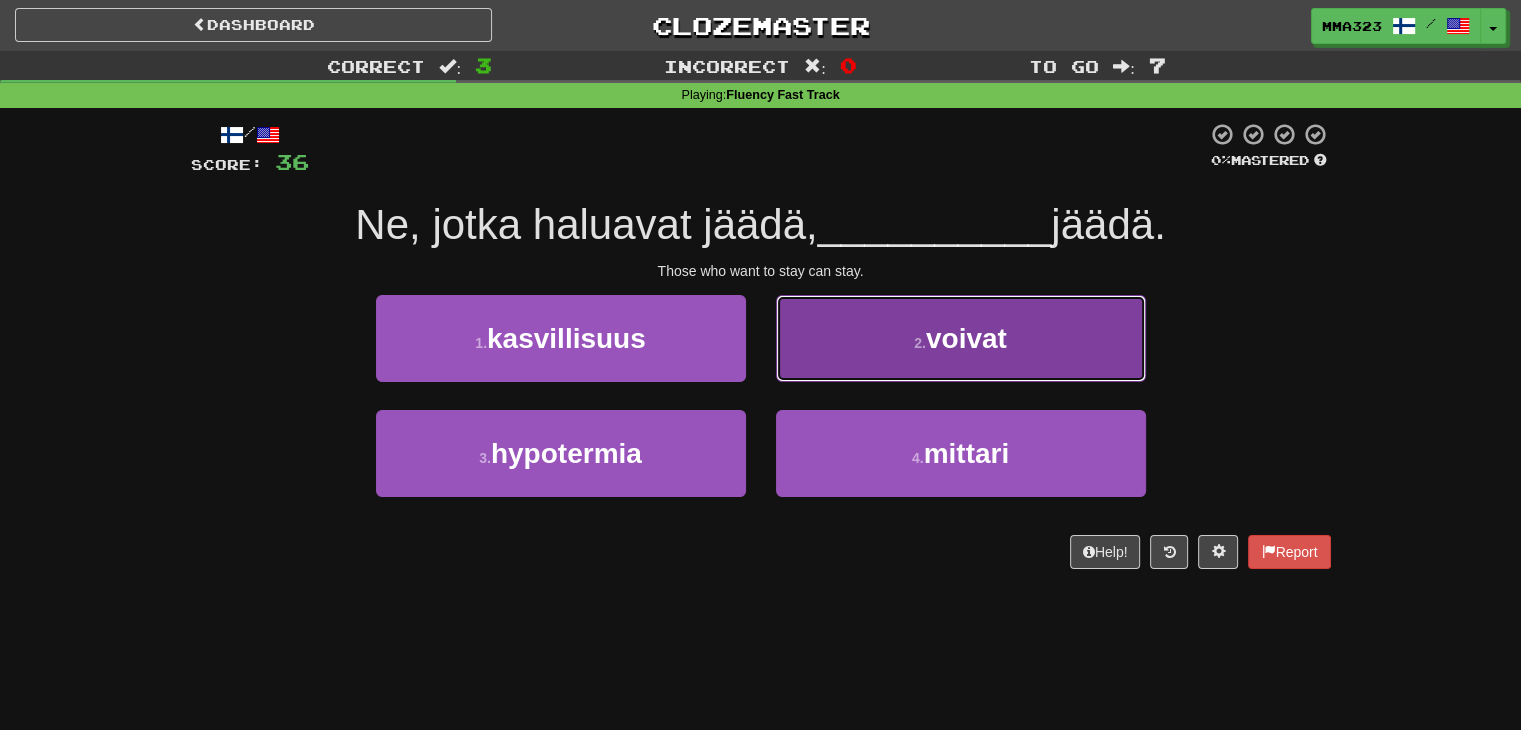 click on "2 .  voivat" at bounding box center [961, 338] 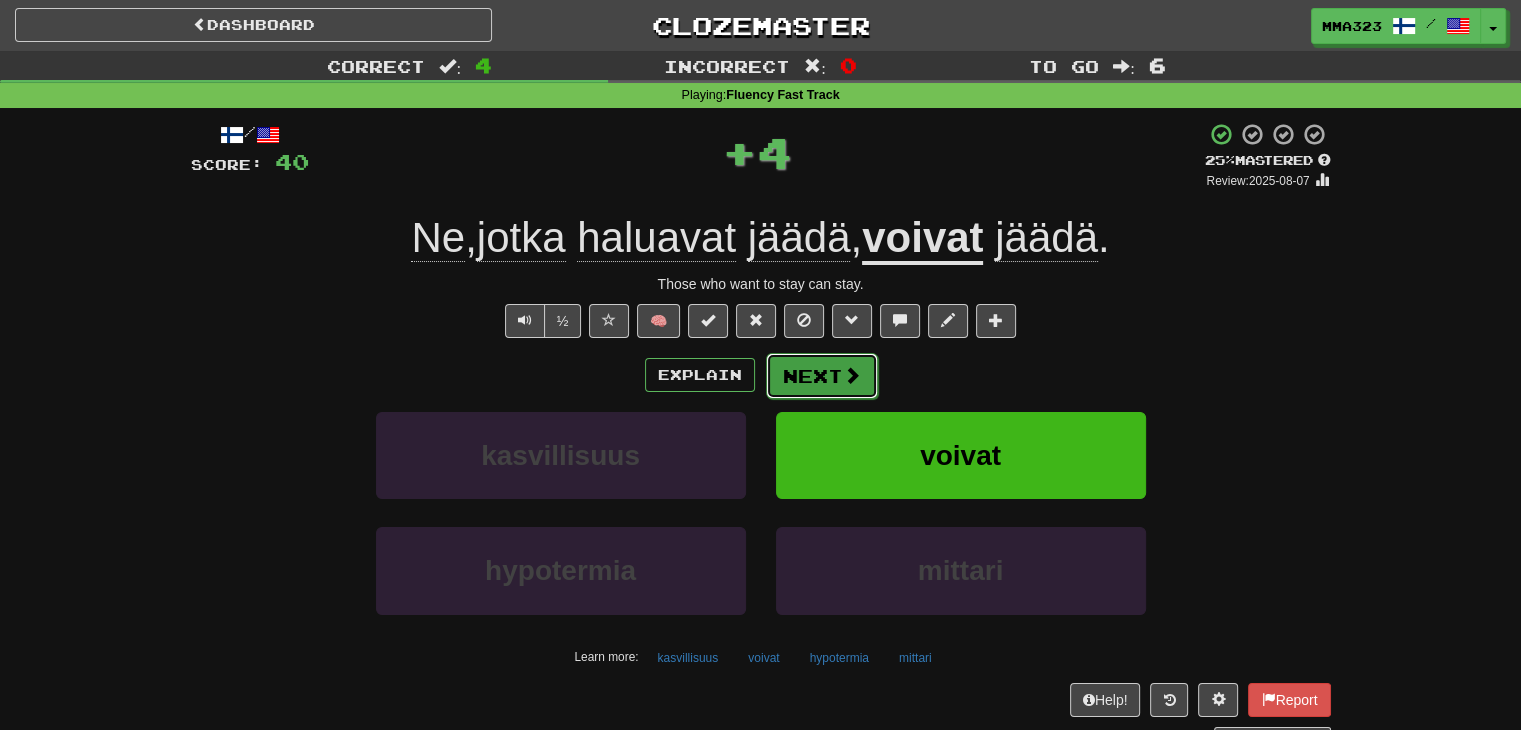 click on "Next" at bounding box center (822, 376) 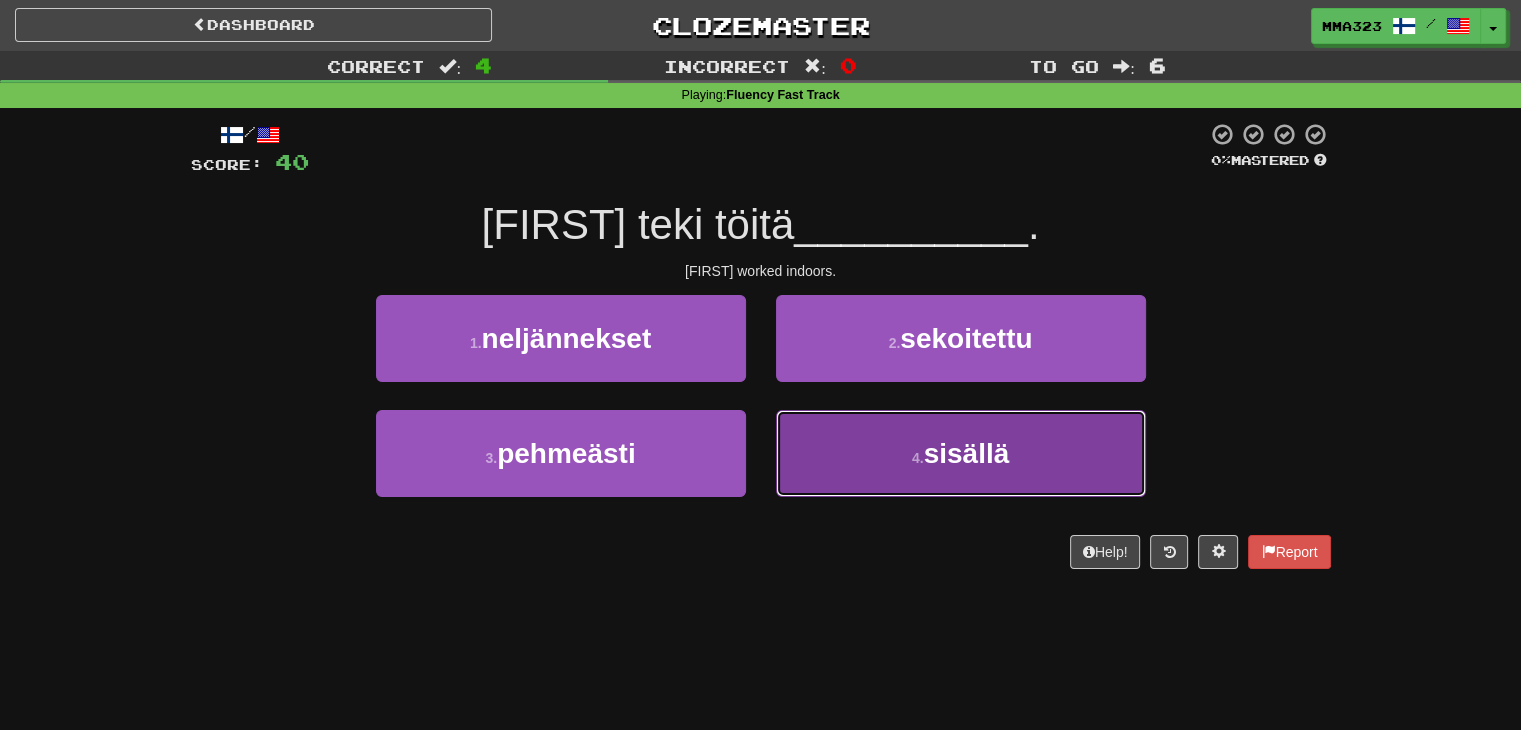 click on "4 .  sisällä" at bounding box center (961, 453) 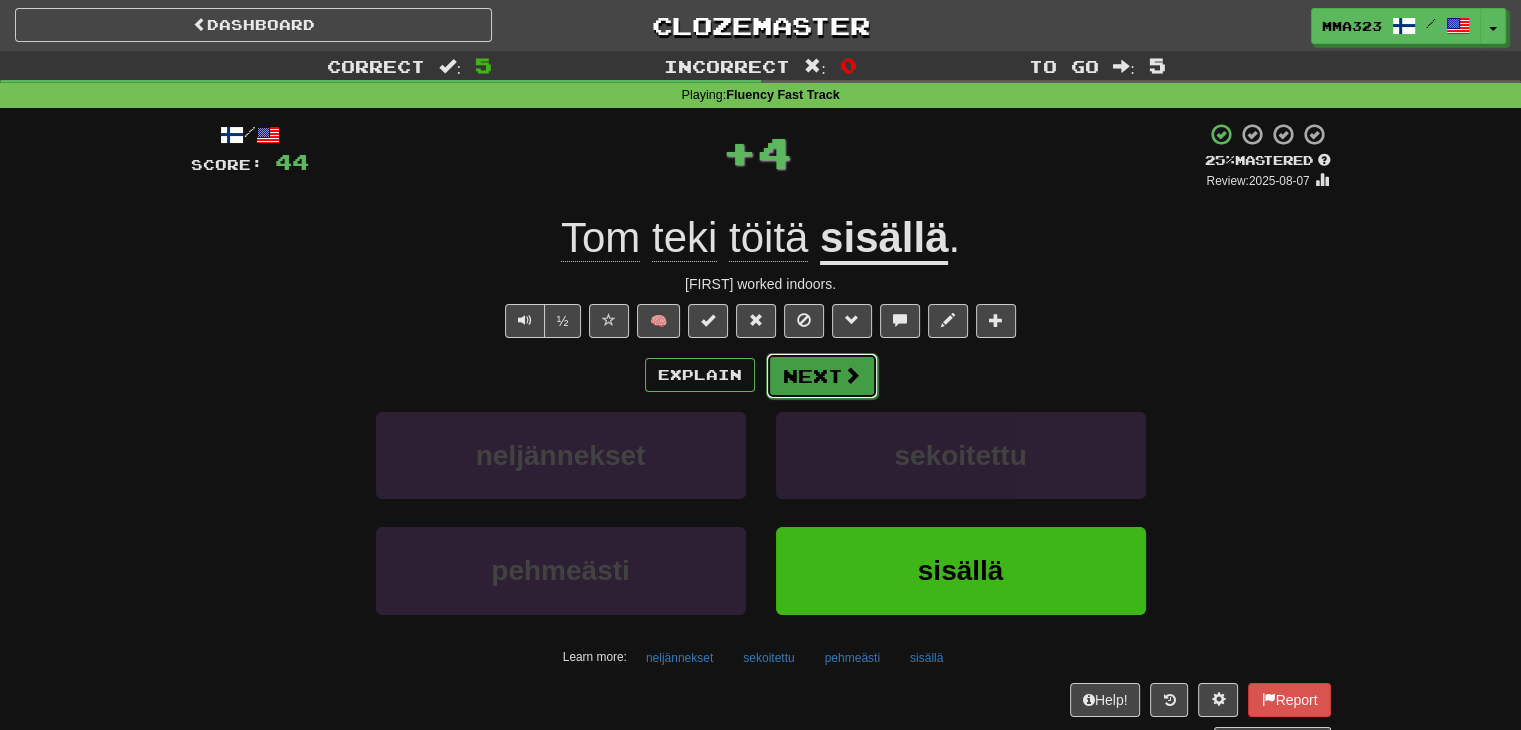 click on "Next" at bounding box center [822, 376] 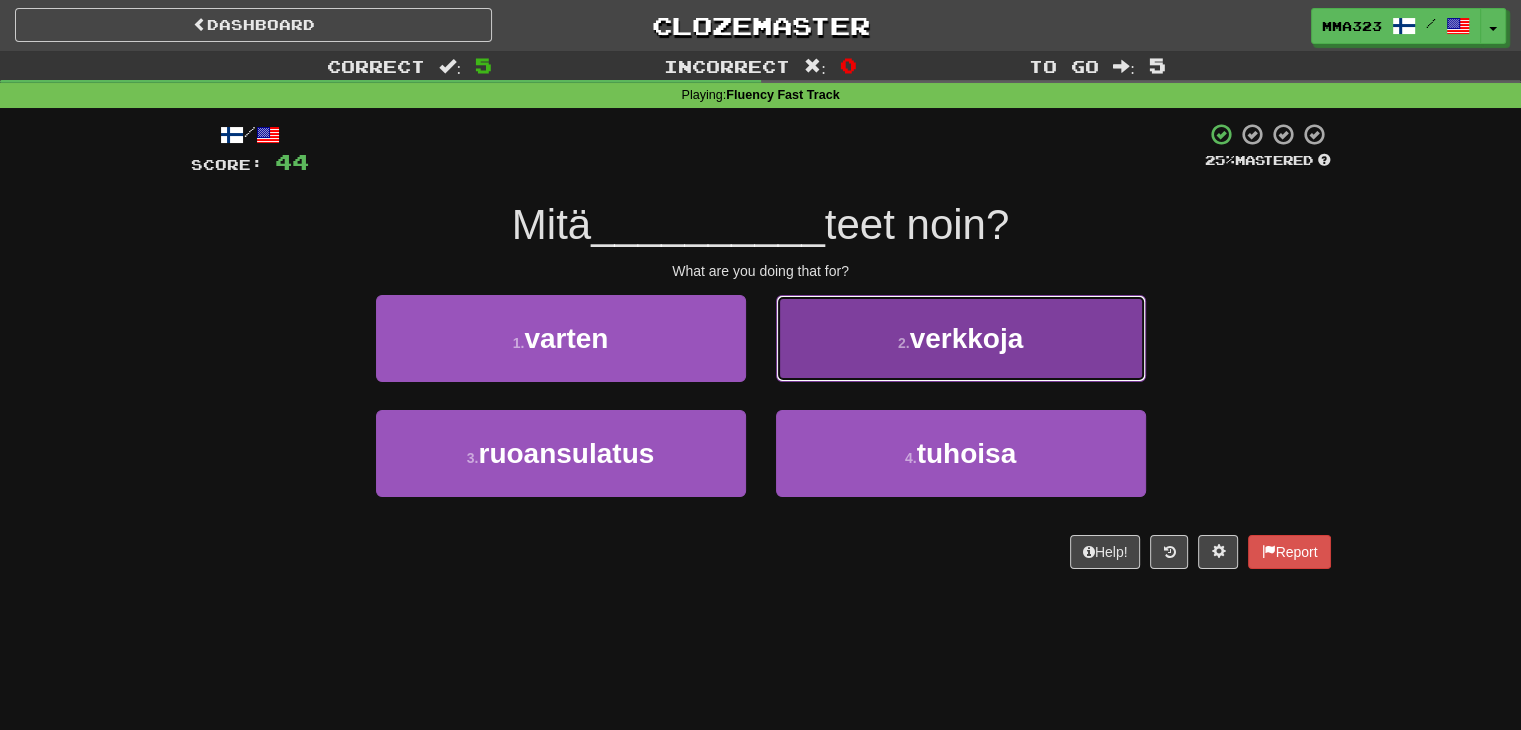 click on "2 .  verkkoja" at bounding box center [961, 338] 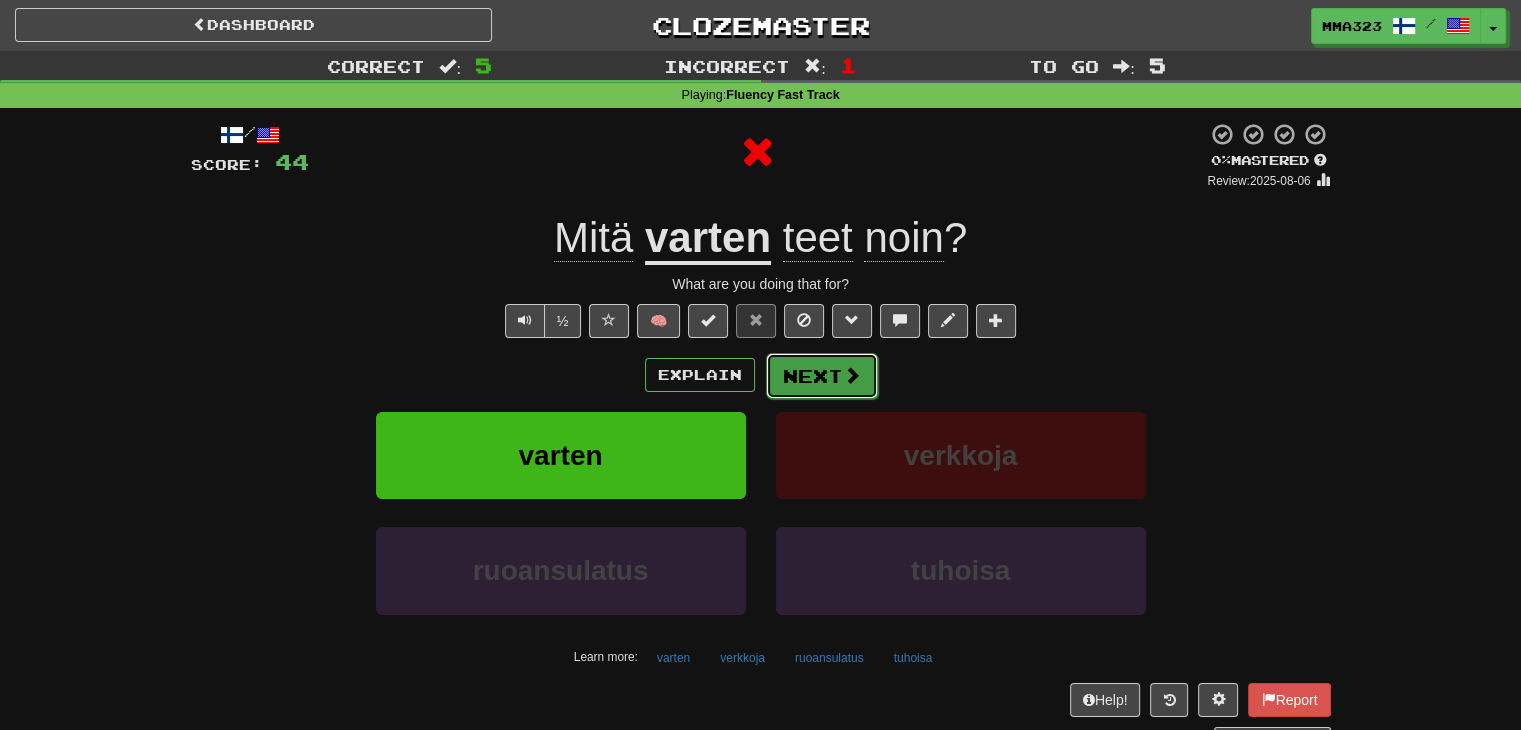 click on "Next" at bounding box center (822, 376) 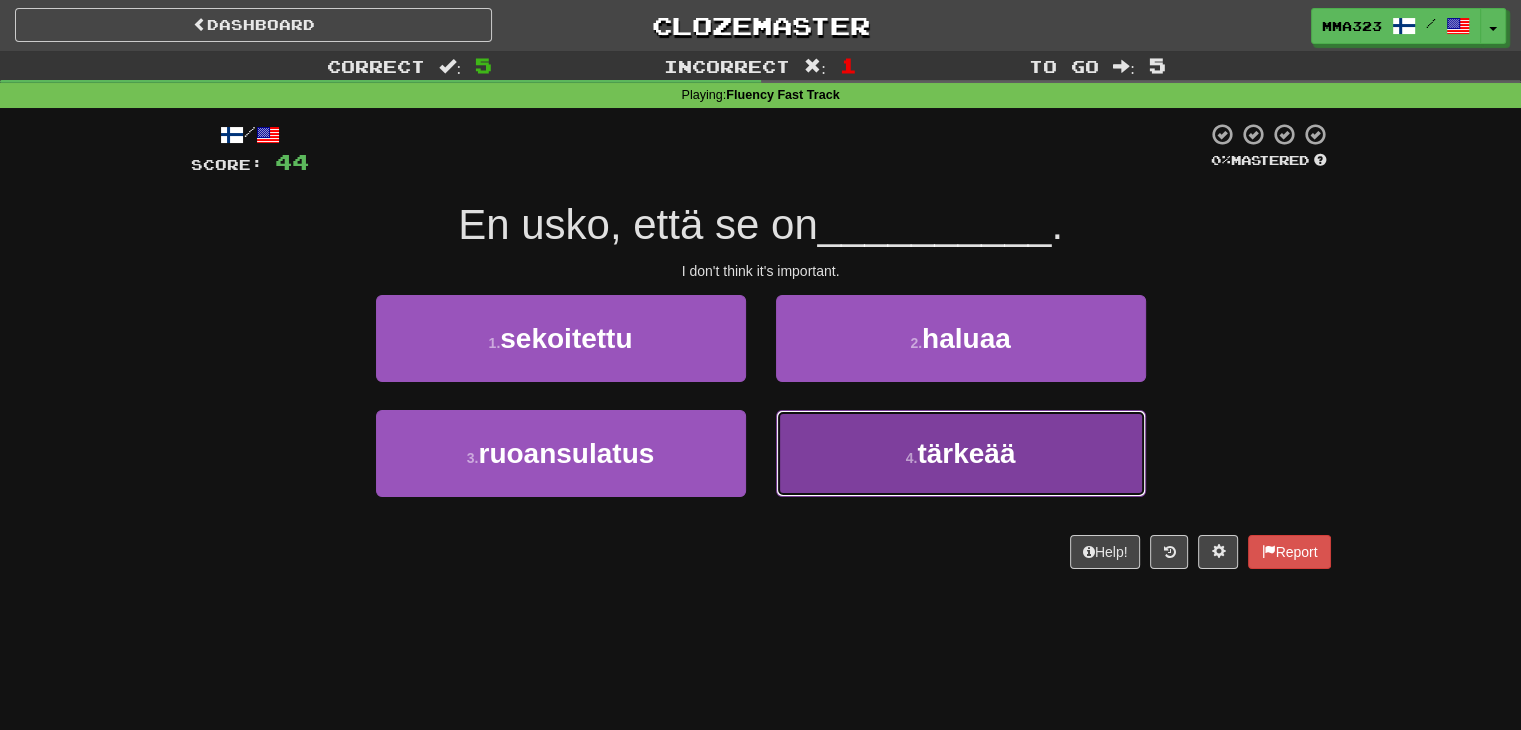 click on "4 .  tärkeää" at bounding box center (961, 453) 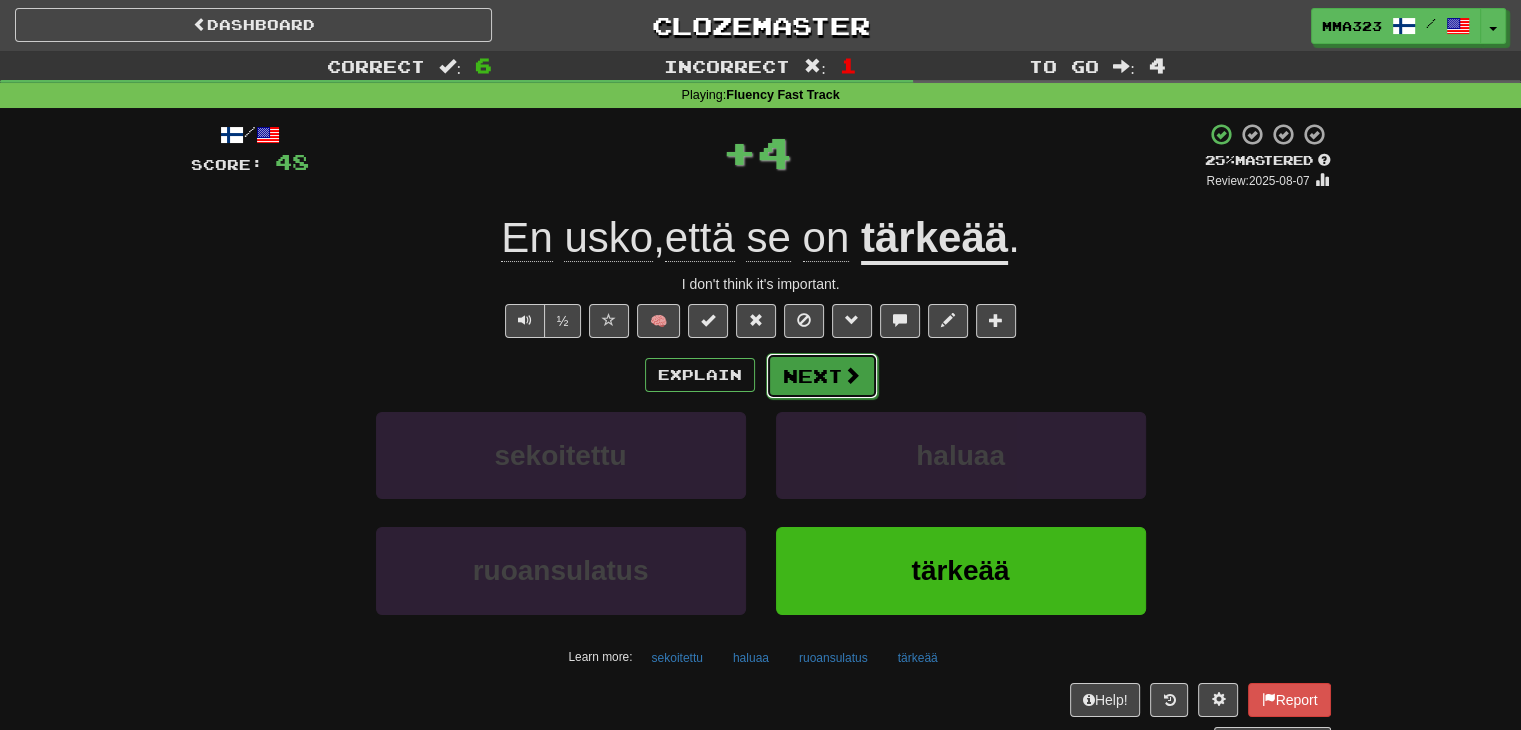 click at bounding box center (852, 375) 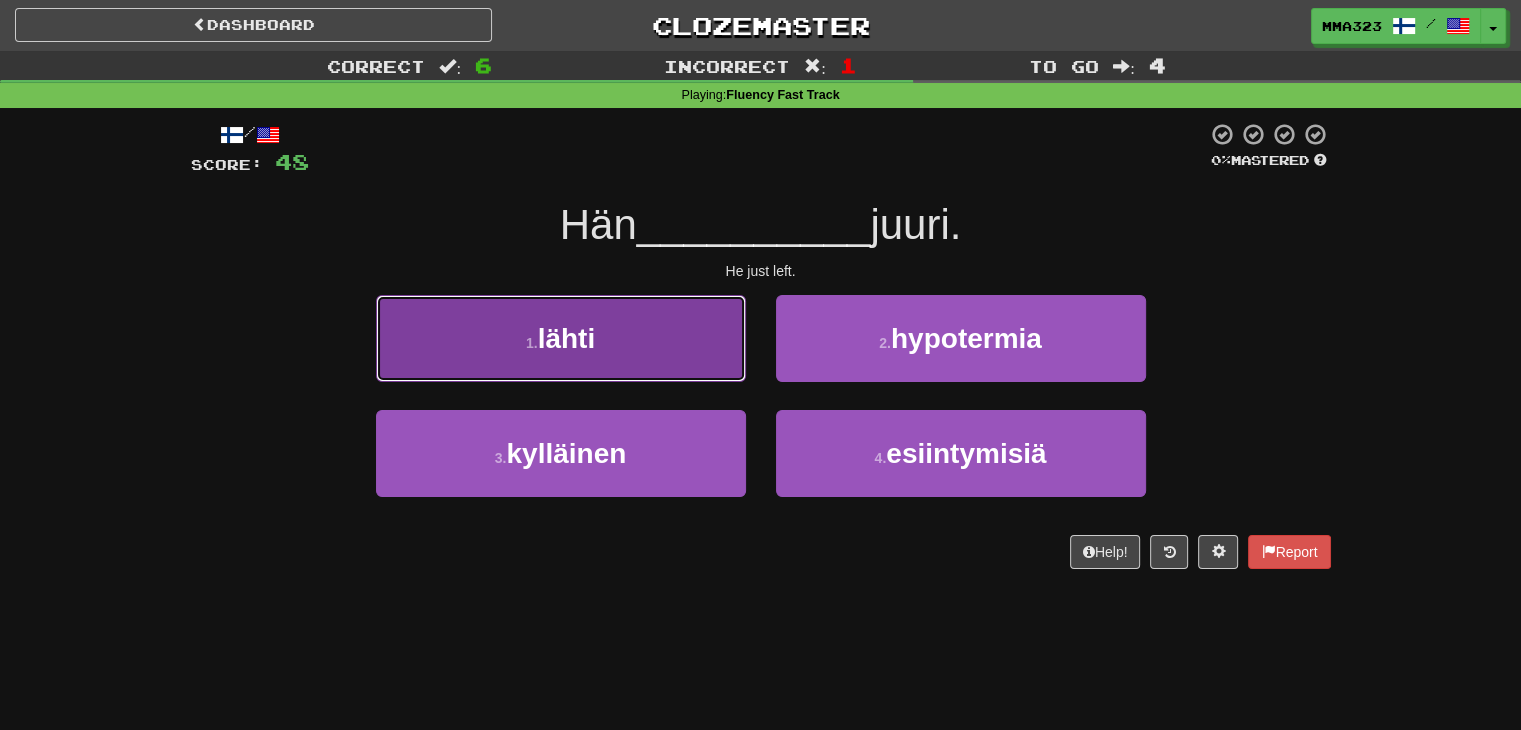 click on "1 .  lähti" at bounding box center [561, 338] 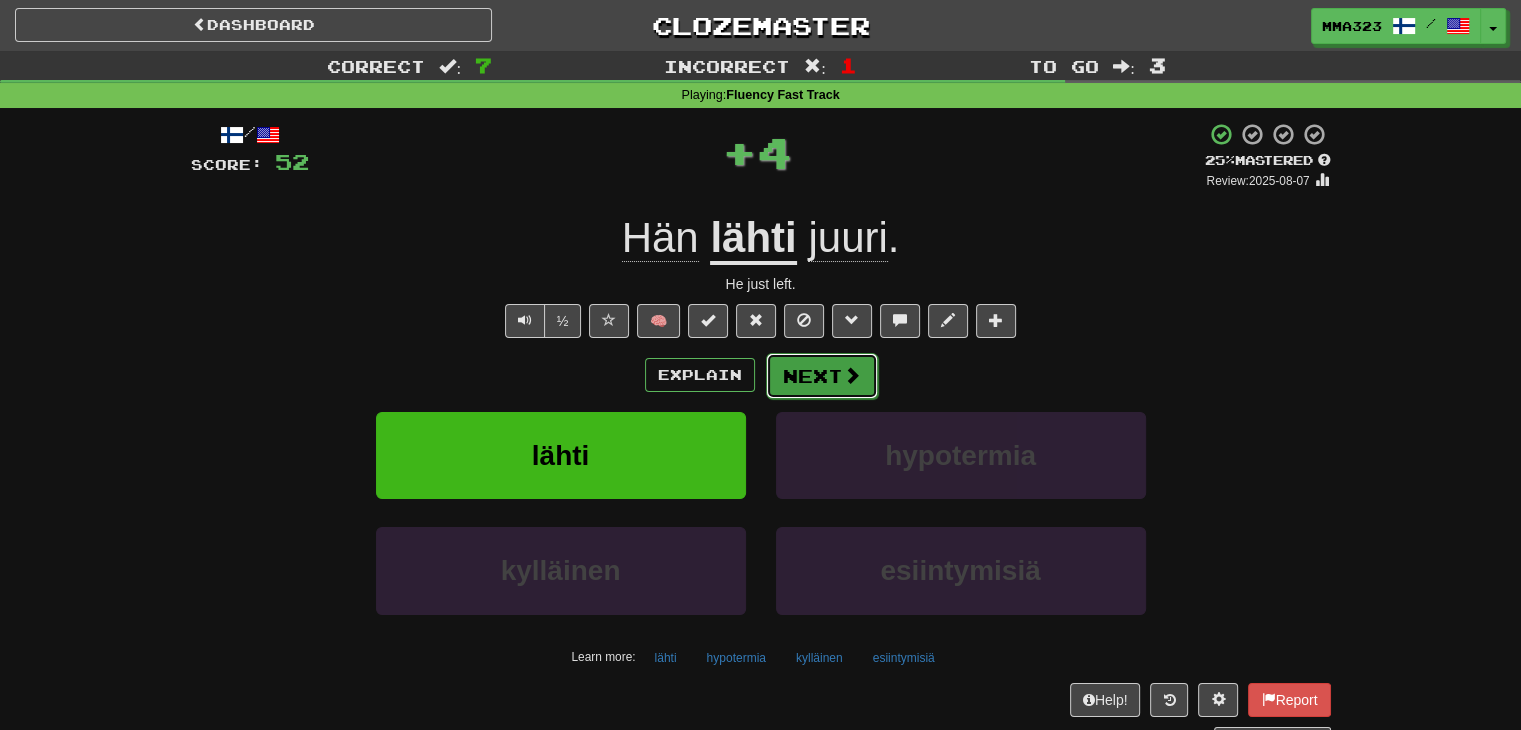 click on "Next" at bounding box center [822, 376] 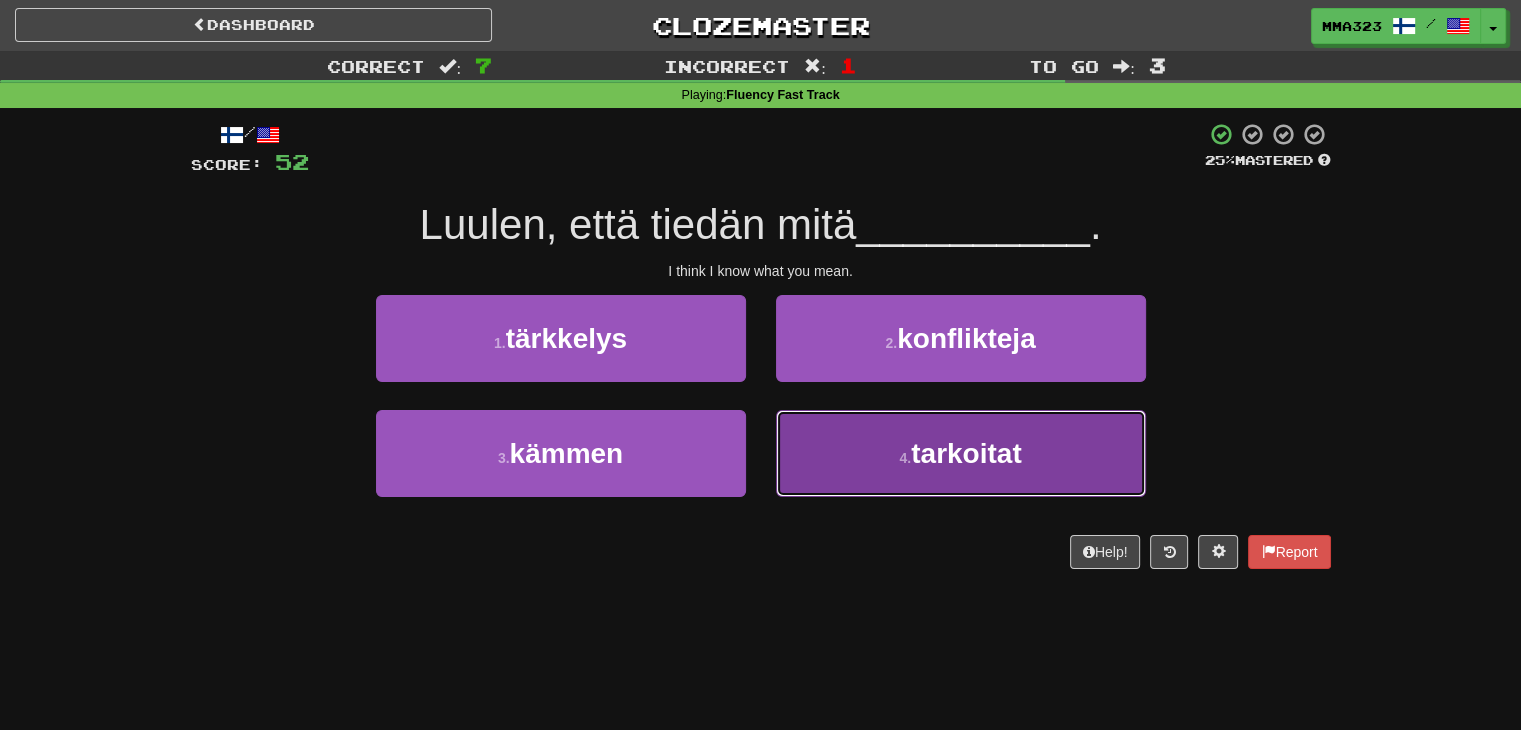 click on "4 .  tarkoitat" at bounding box center [961, 453] 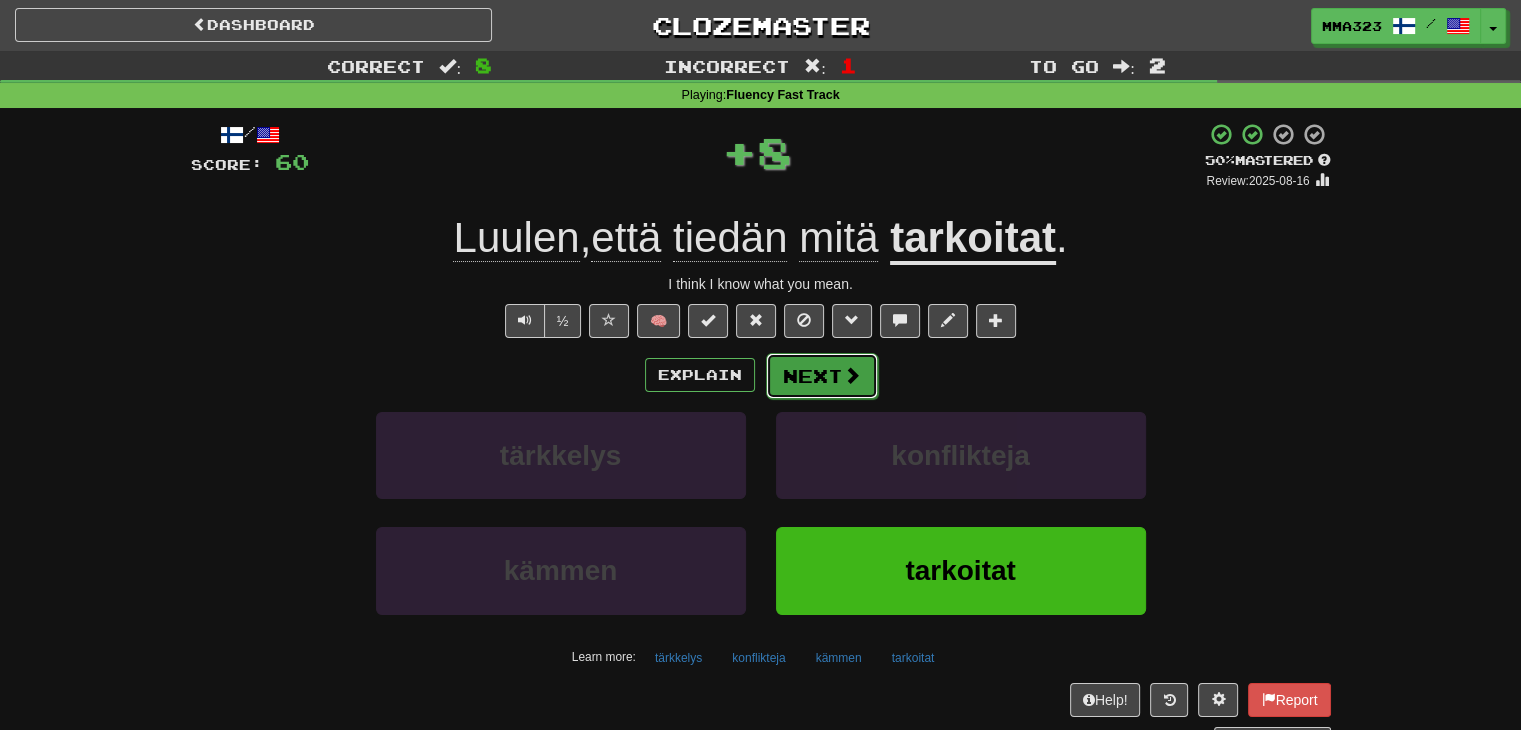 click on "Next" at bounding box center (822, 376) 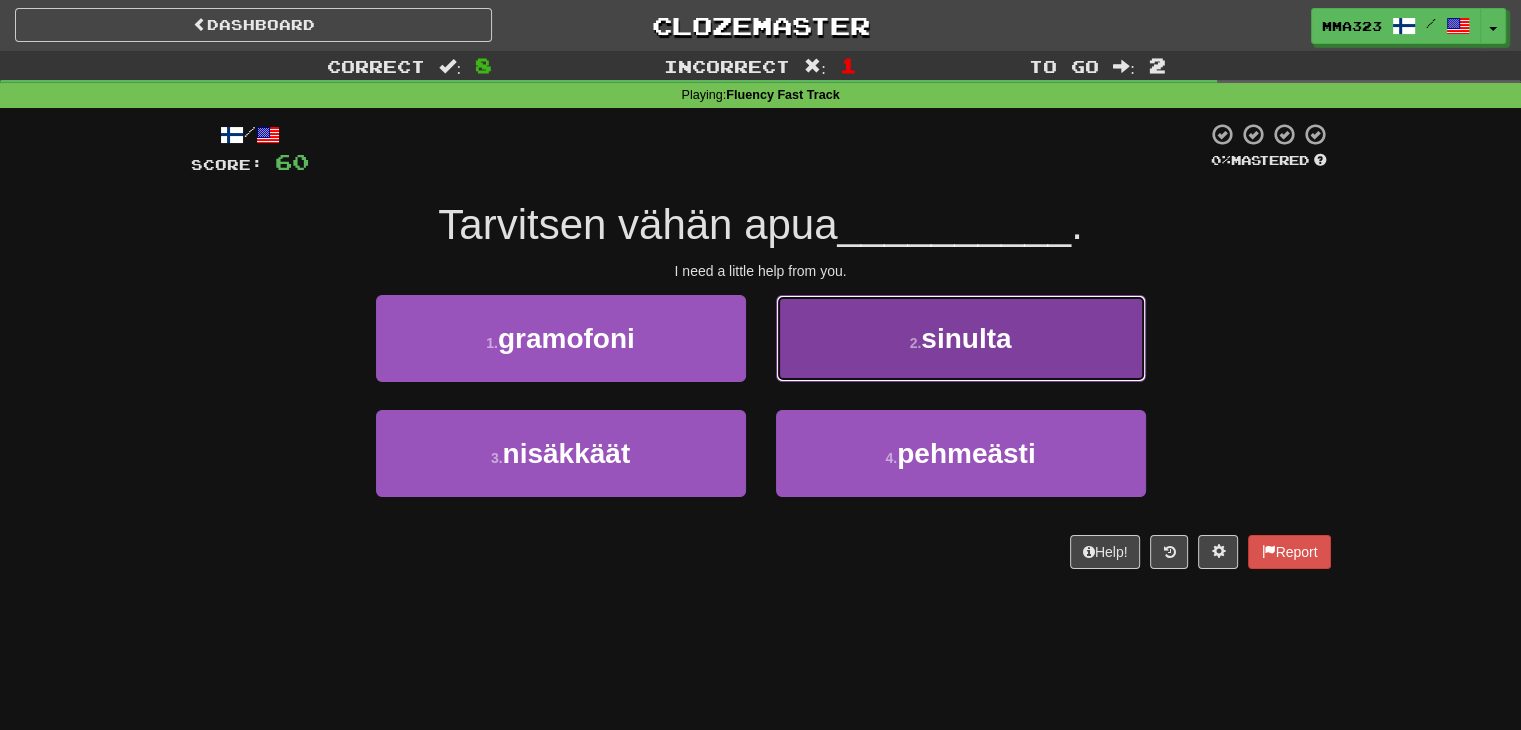 click on "2 .  sinulta" at bounding box center [961, 338] 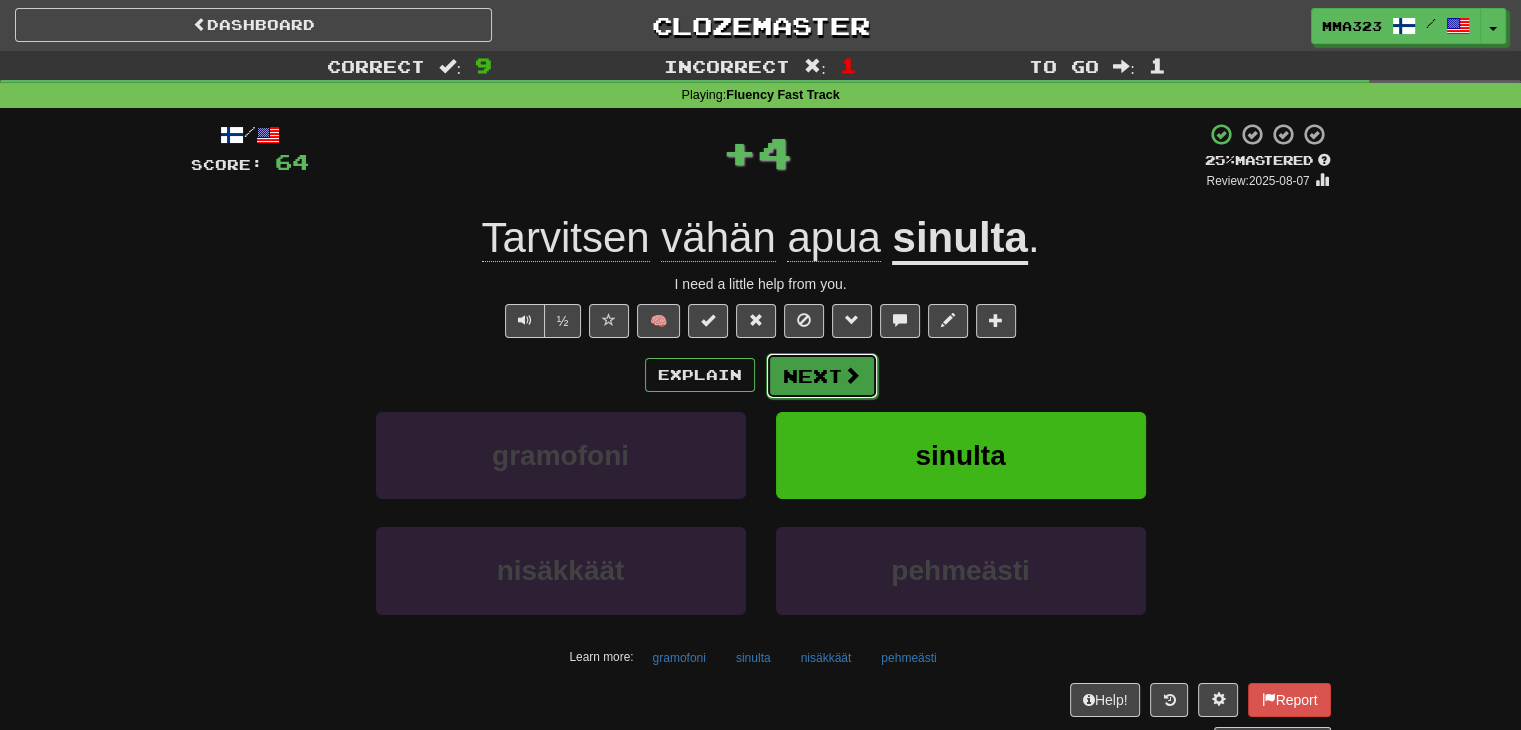 click on "Next" at bounding box center [822, 376] 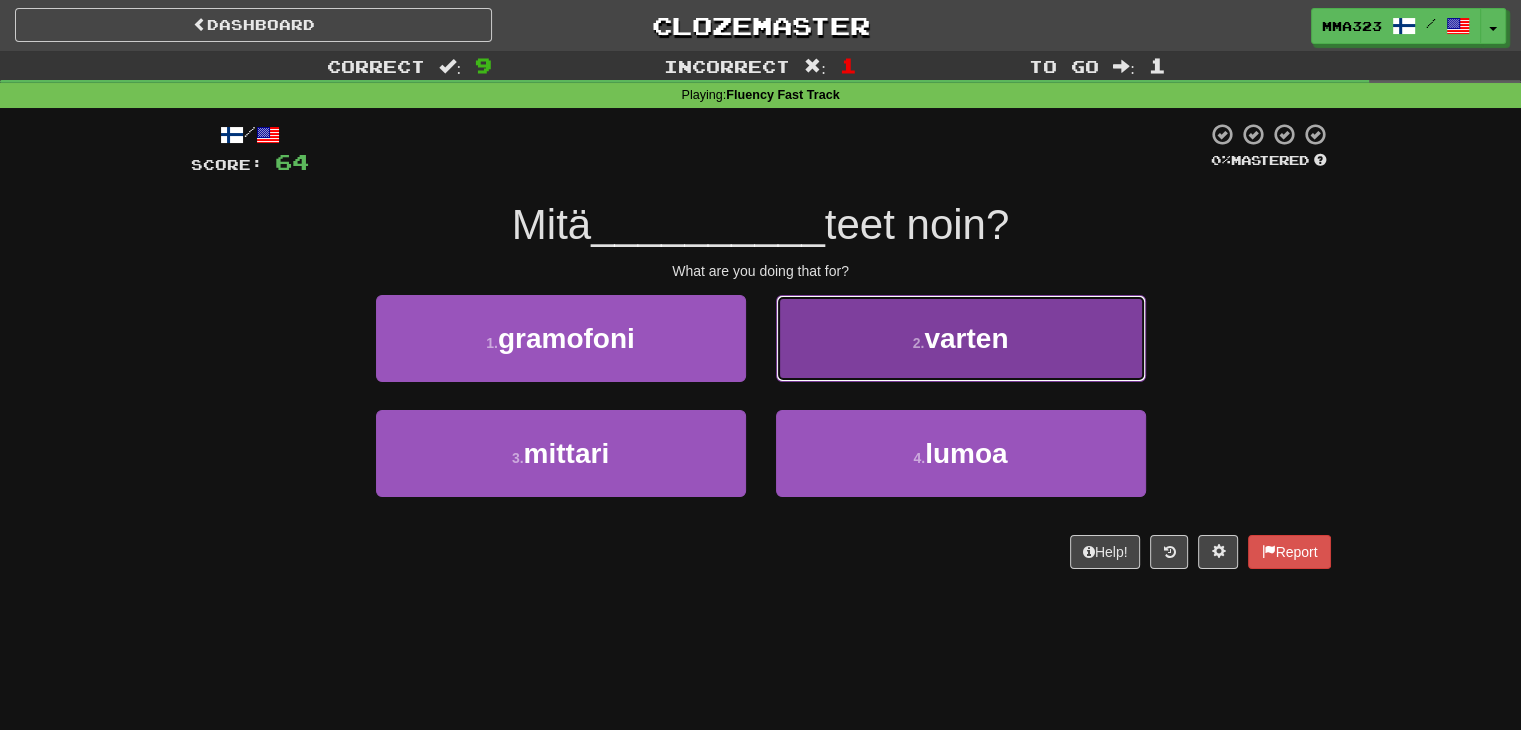 click on "2 .  varten" at bounding box center [961, 338] 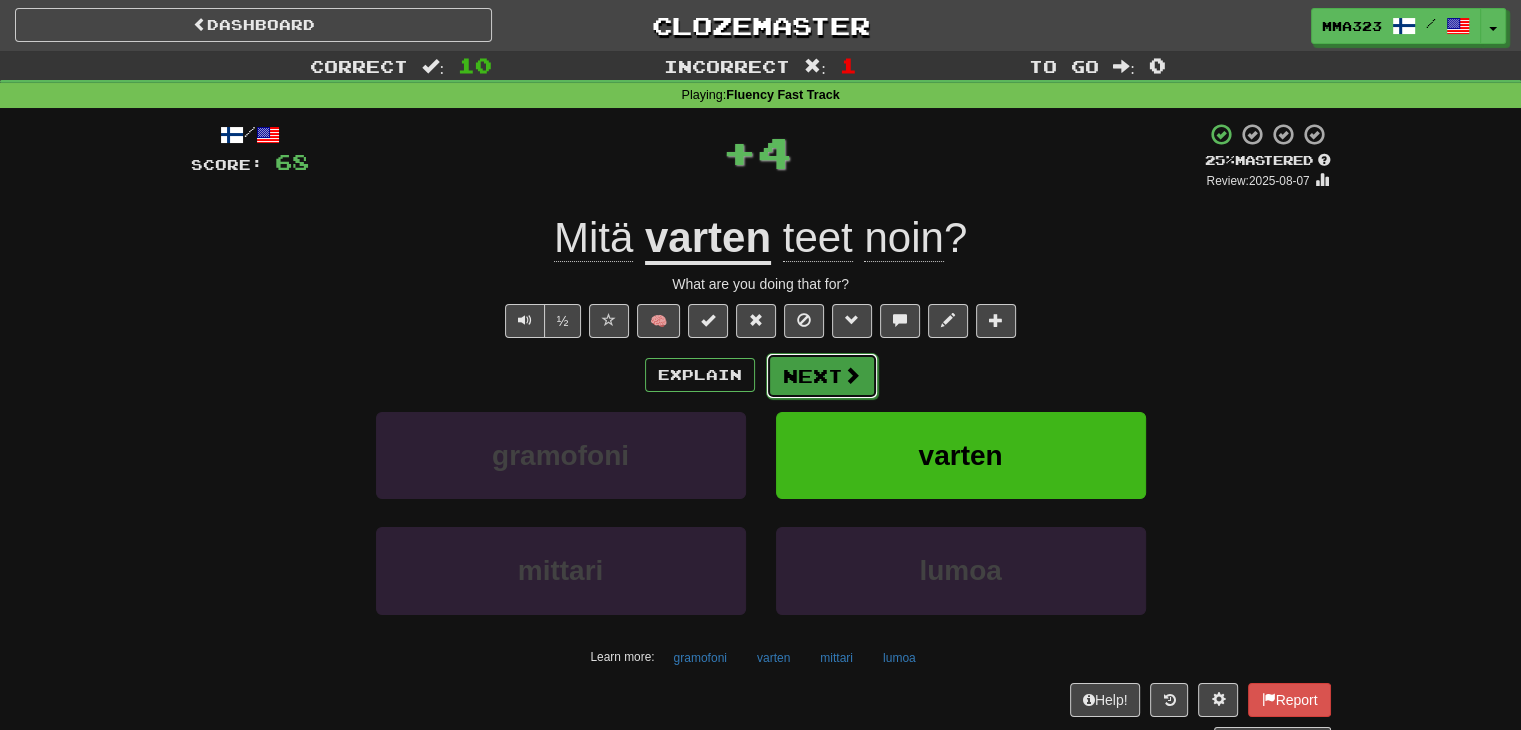 click on "Next" at bounding box center (822, 376) 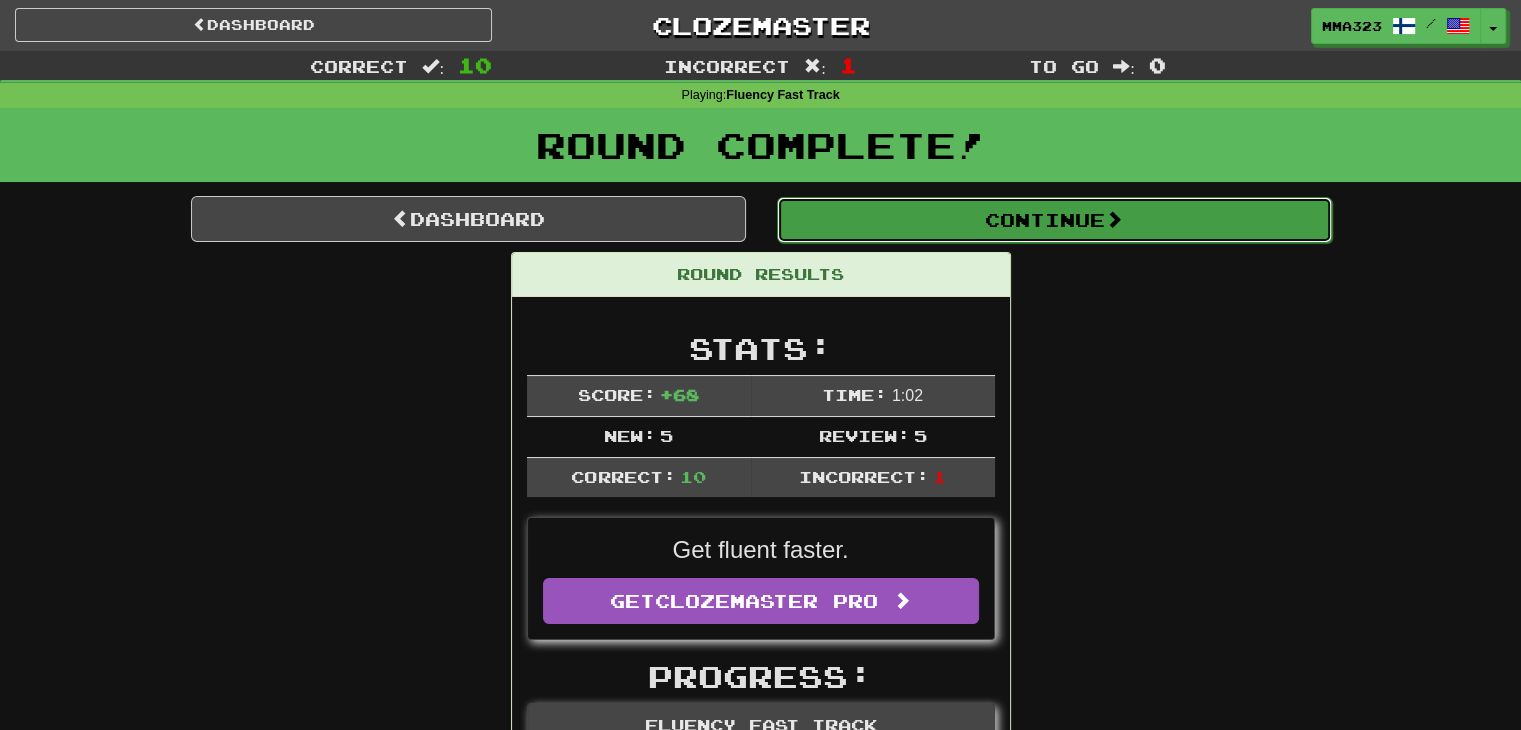 click on "Continue" at bounding box center (1054, 220) 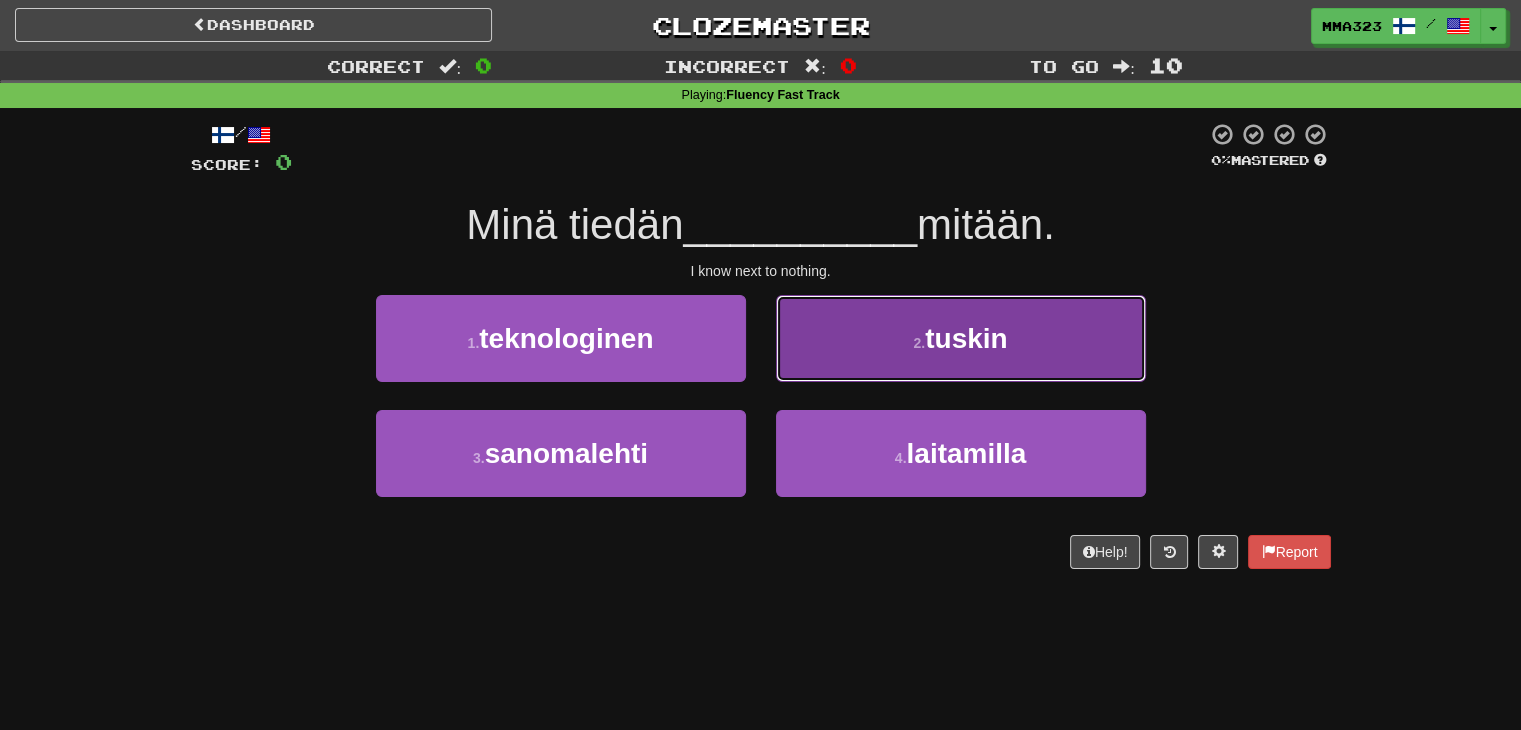 click on "2 .  tuskin" at bounding box center (961, 338) 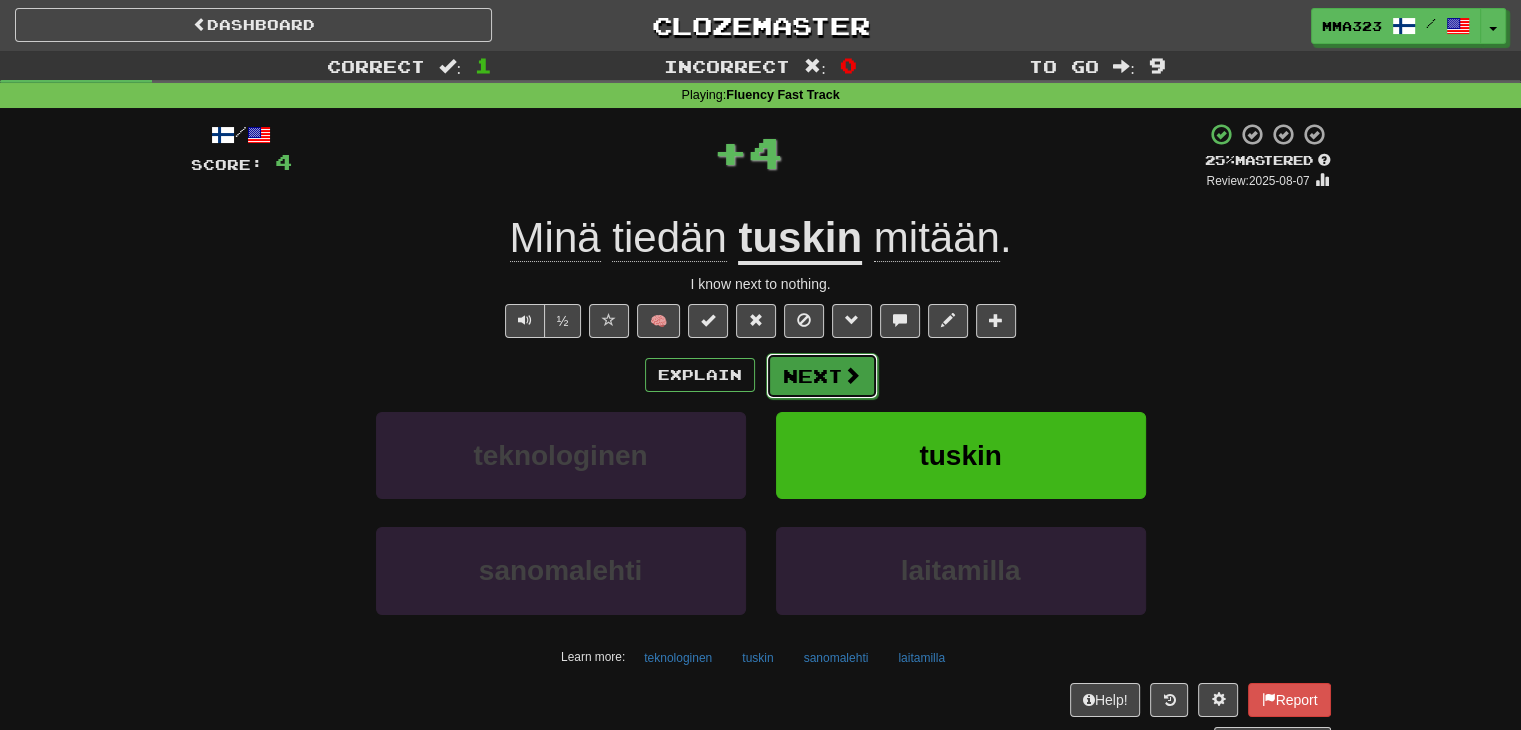 click on "Next" at bounding box center (822, 376) 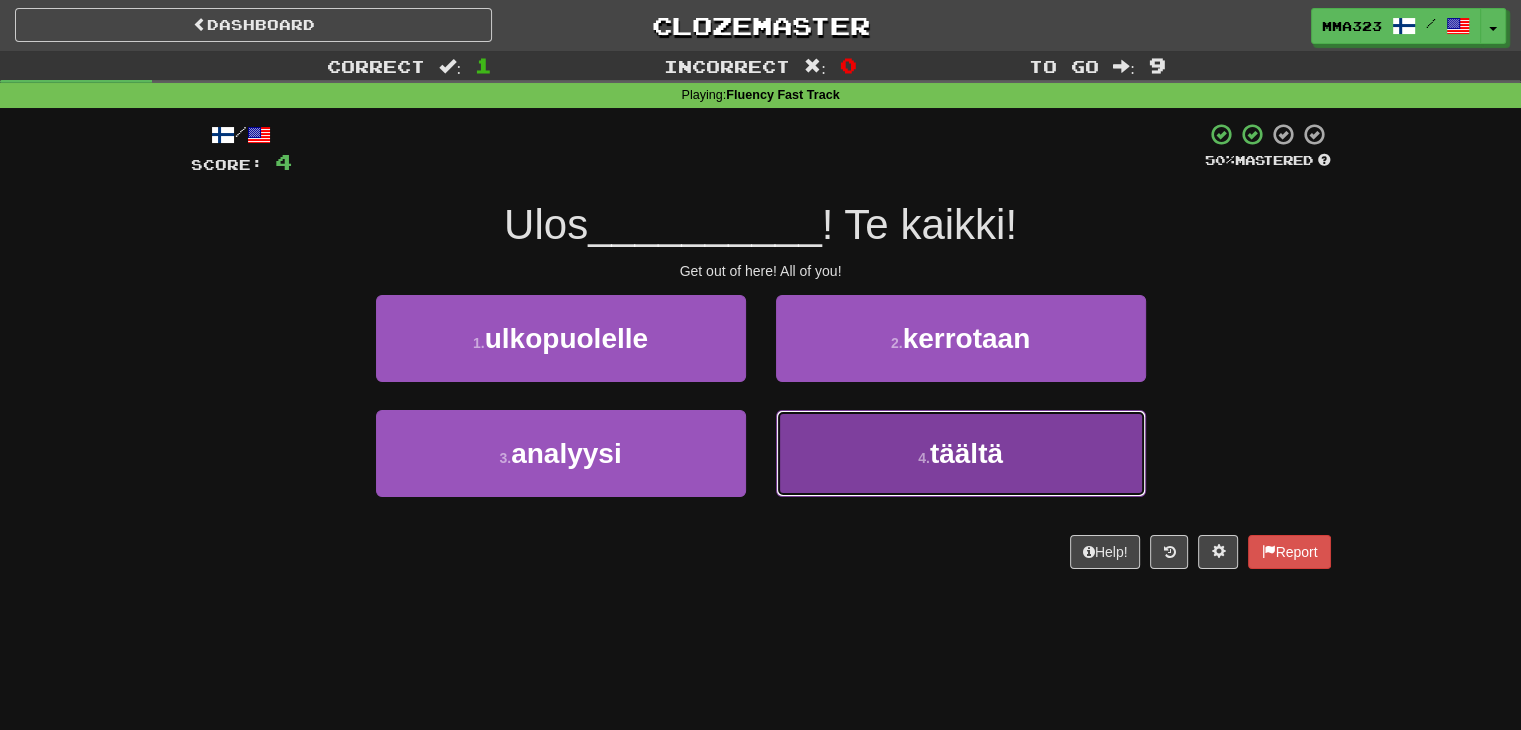 click on "4 .  täältä" at bounding box center (961, 453) 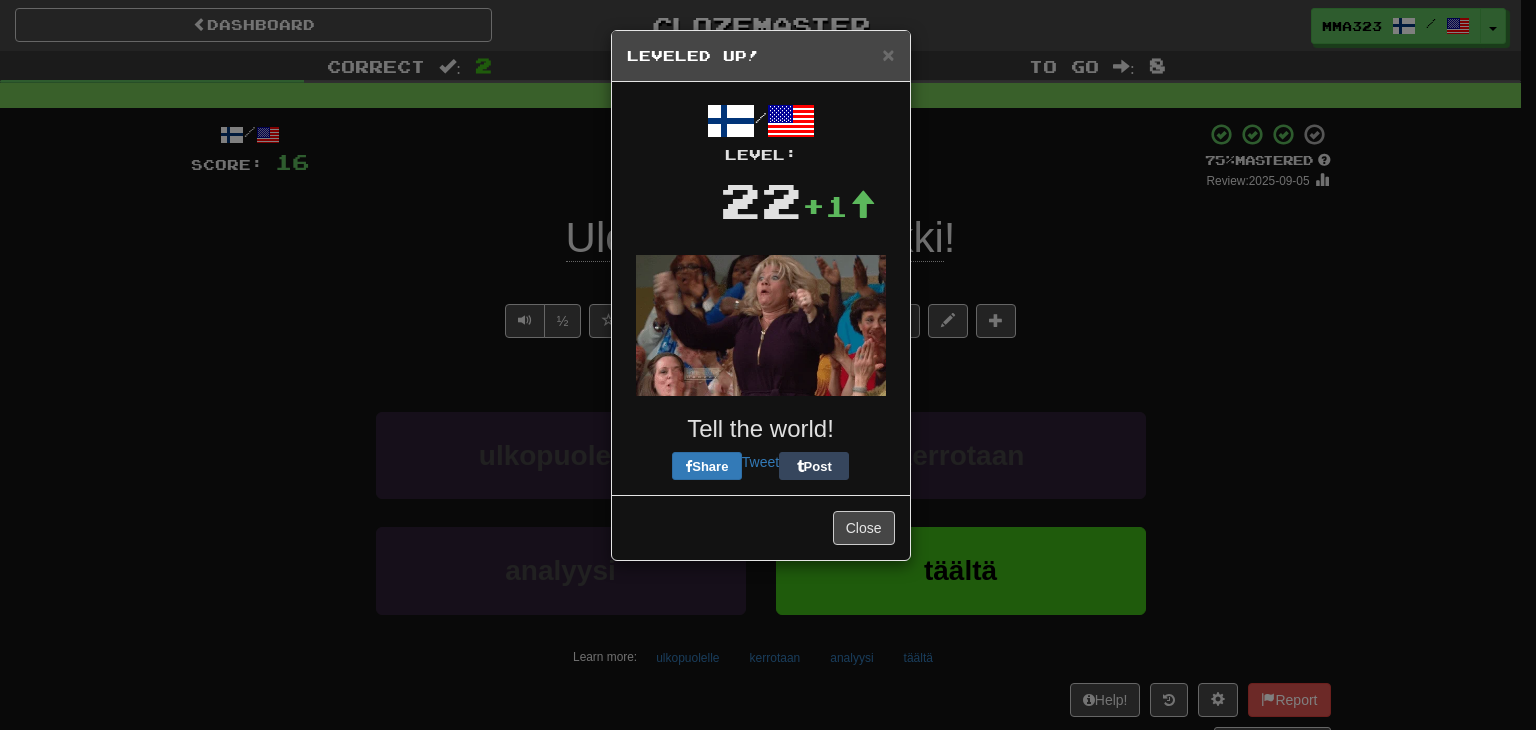 click at bounding box center (761, 325) 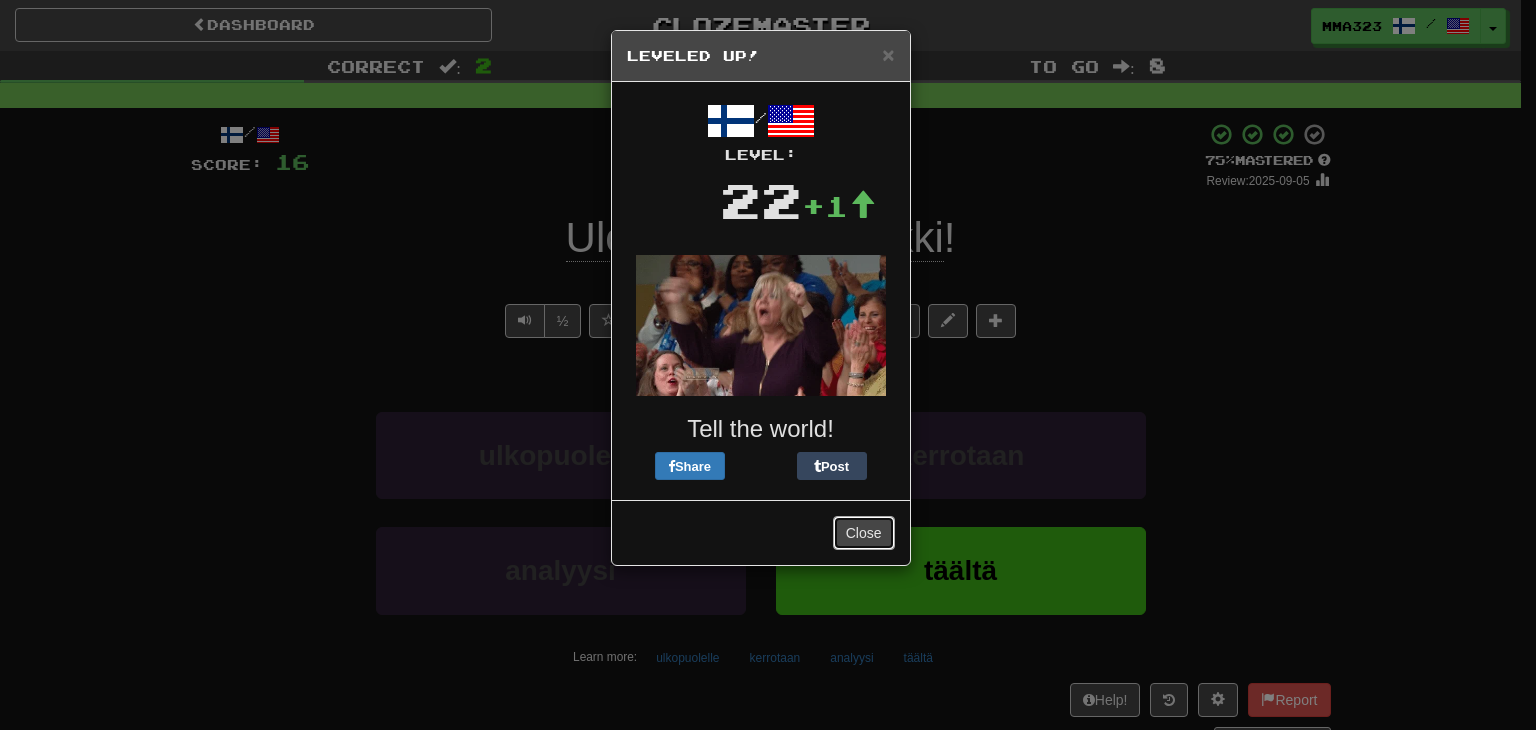 click on "Close" at bounding box center (864, 533) 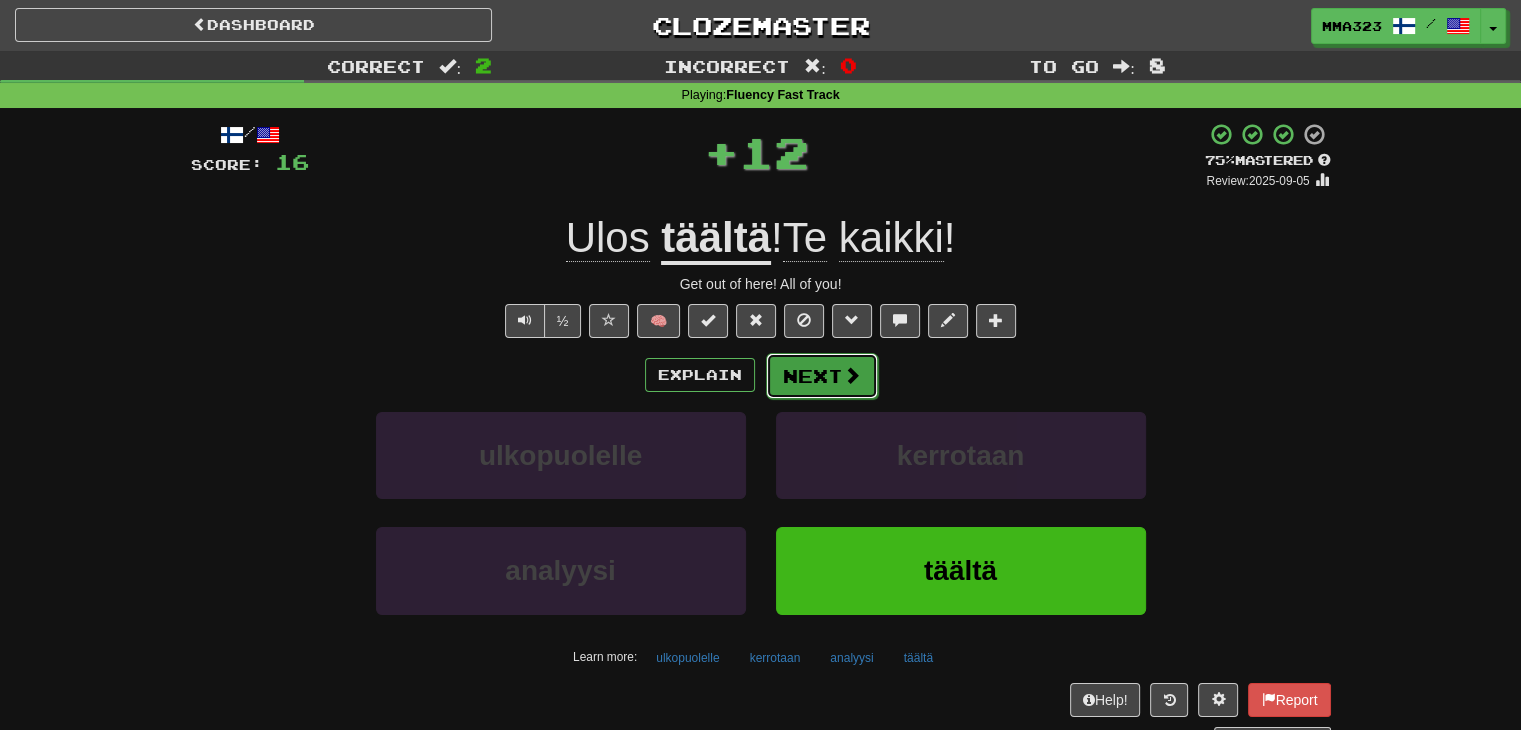 click on "Next" at bounding box center (822, 376) 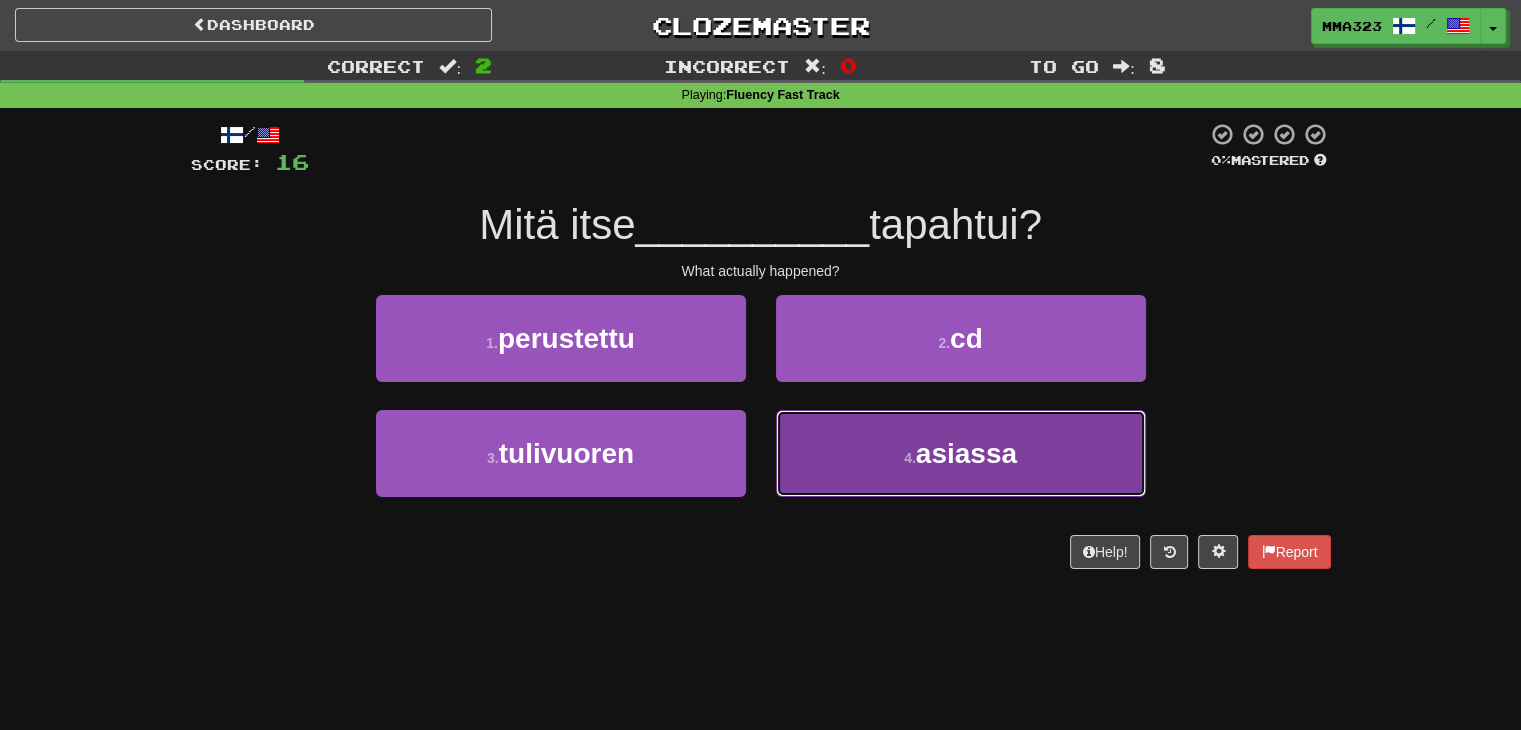 click on "4 .  asiassa" at bounding box center [961, 453] 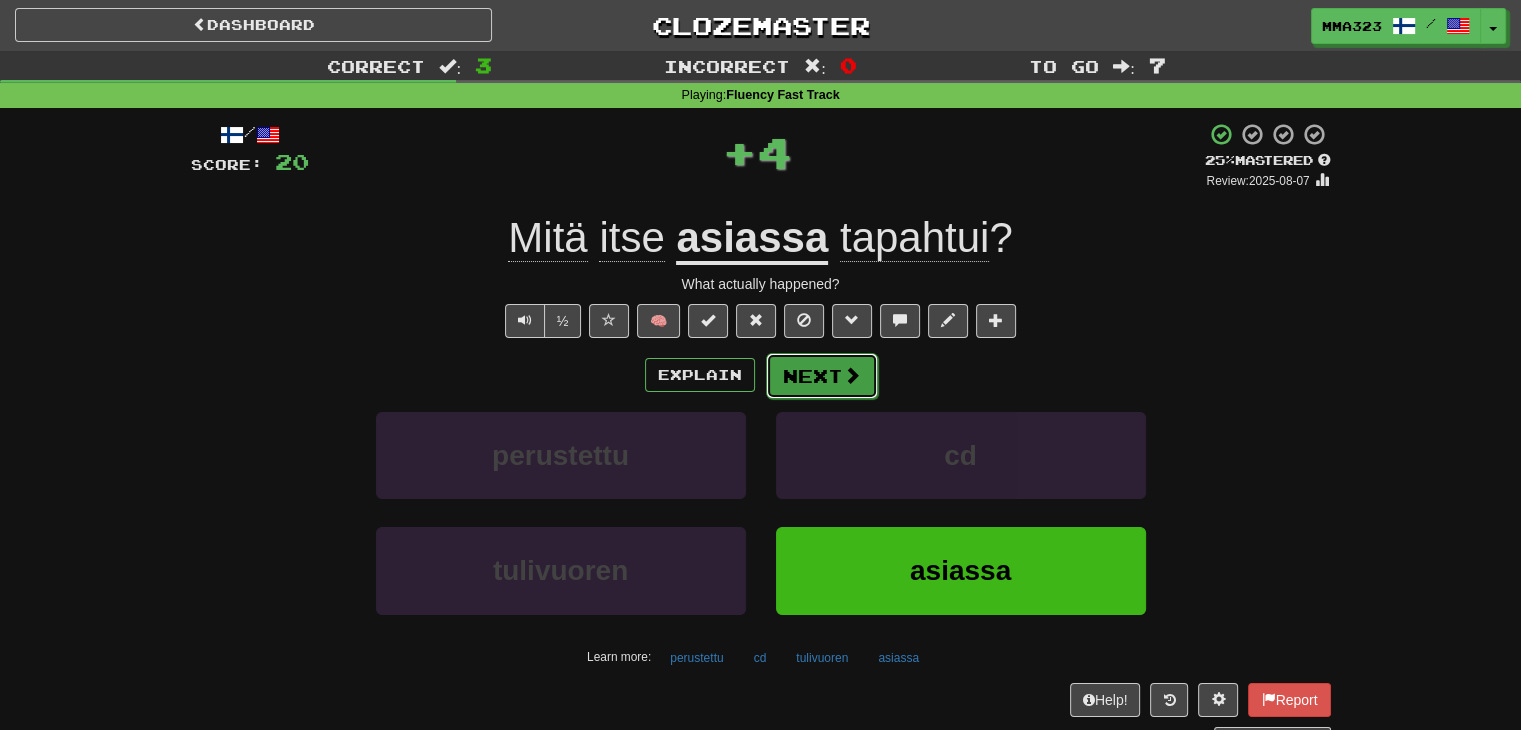 click on "Next" at bounding box center (822, 376) 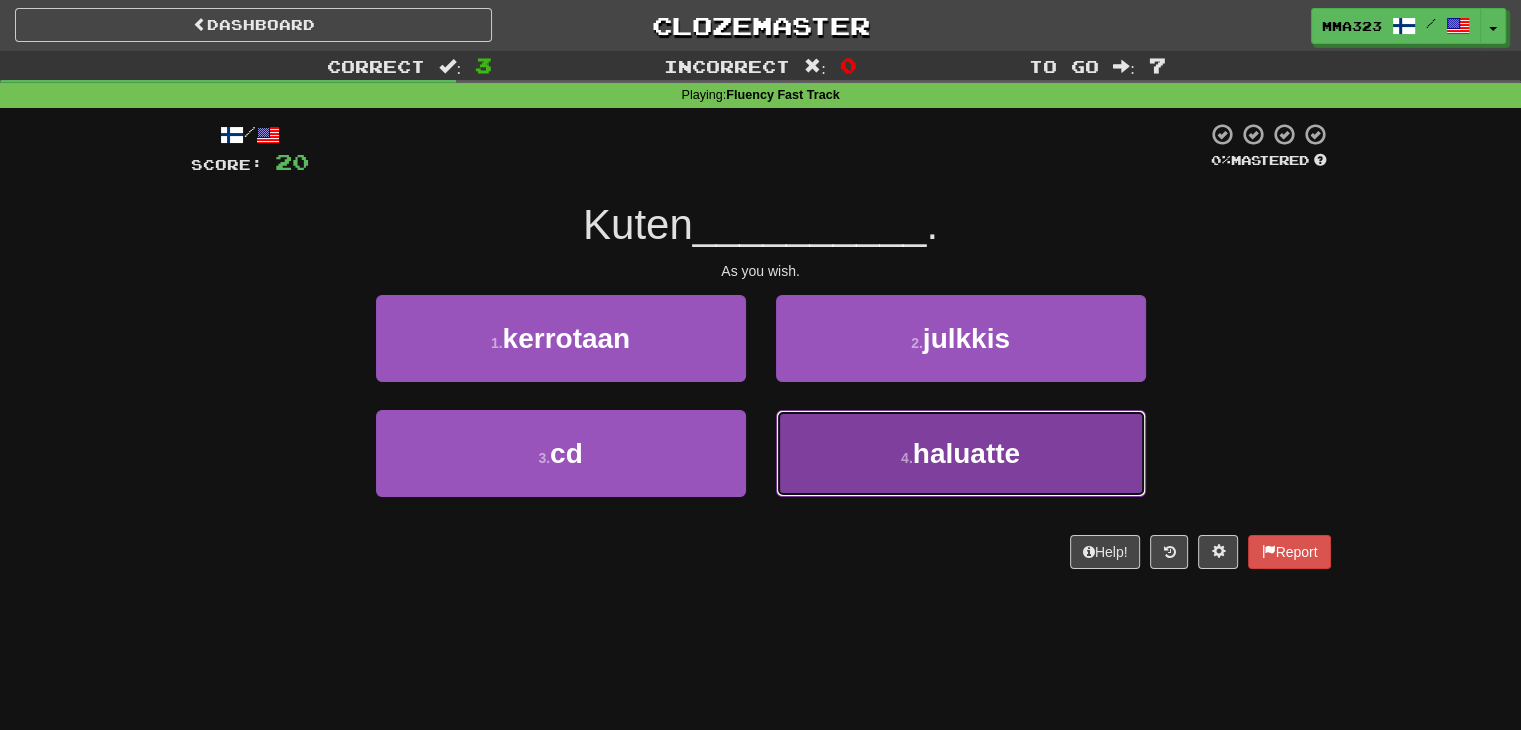 click on "4 .  haluatte" at bounding box center [961, 453] 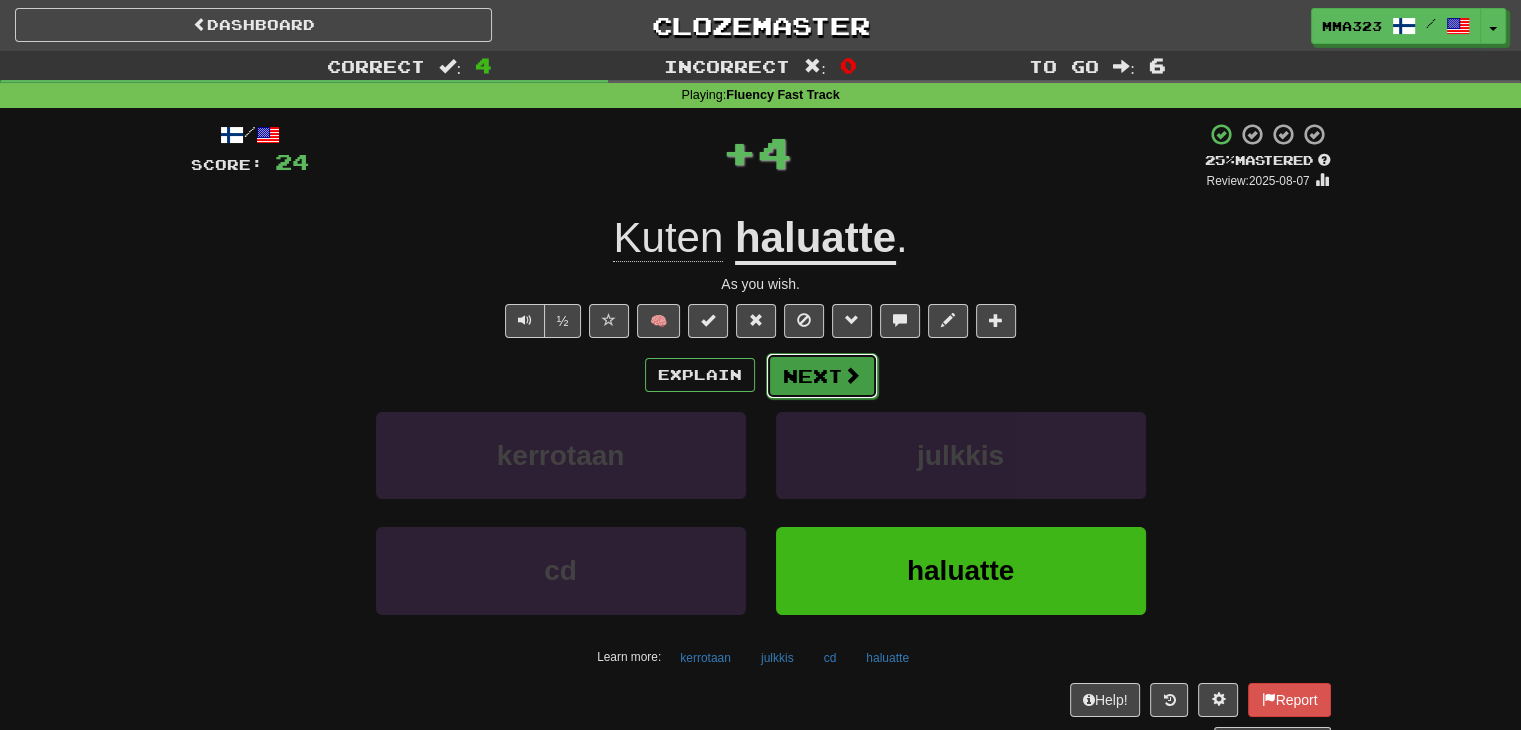 click on "Next" at bounding box center [822, 376] 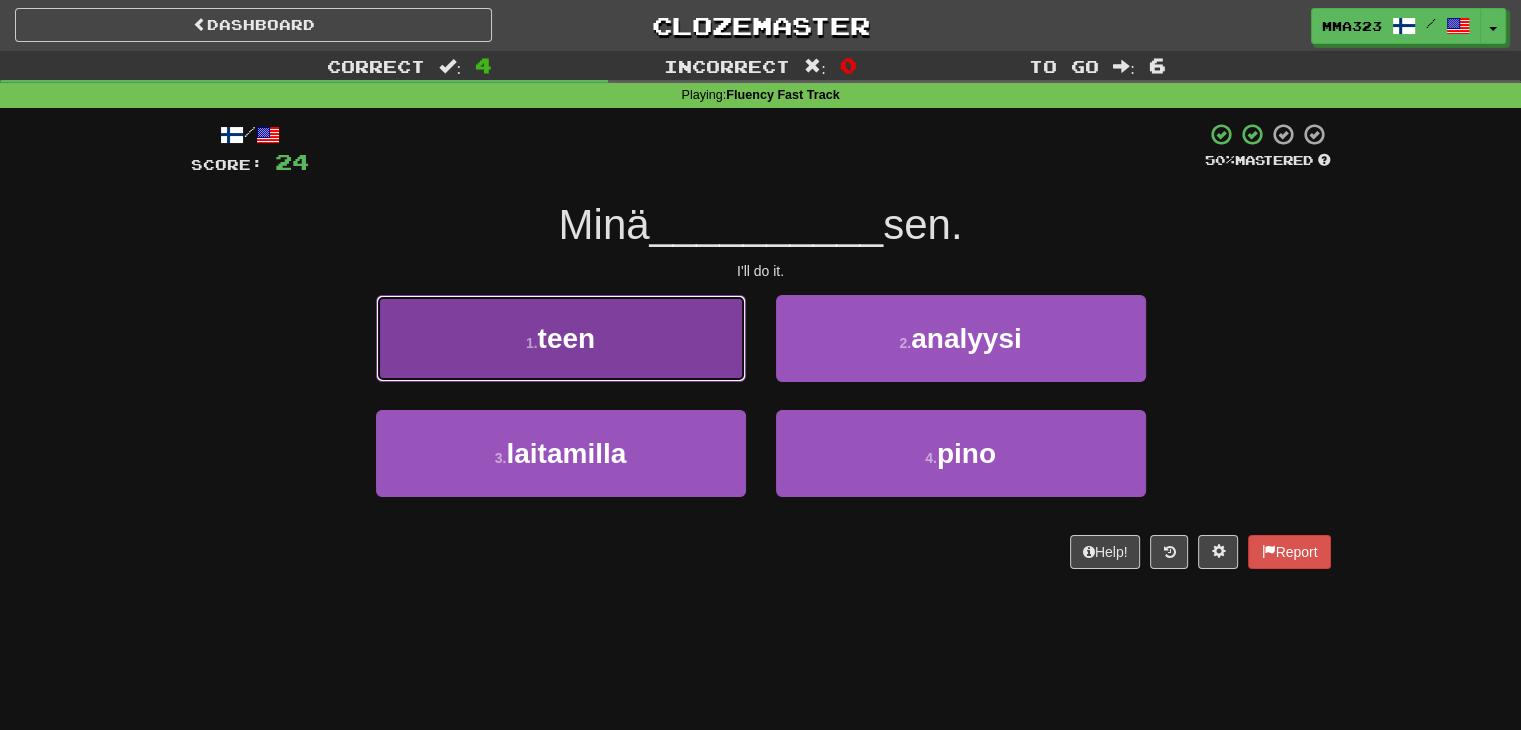 click on "1 .  teen" at bounding box center [561, 338] 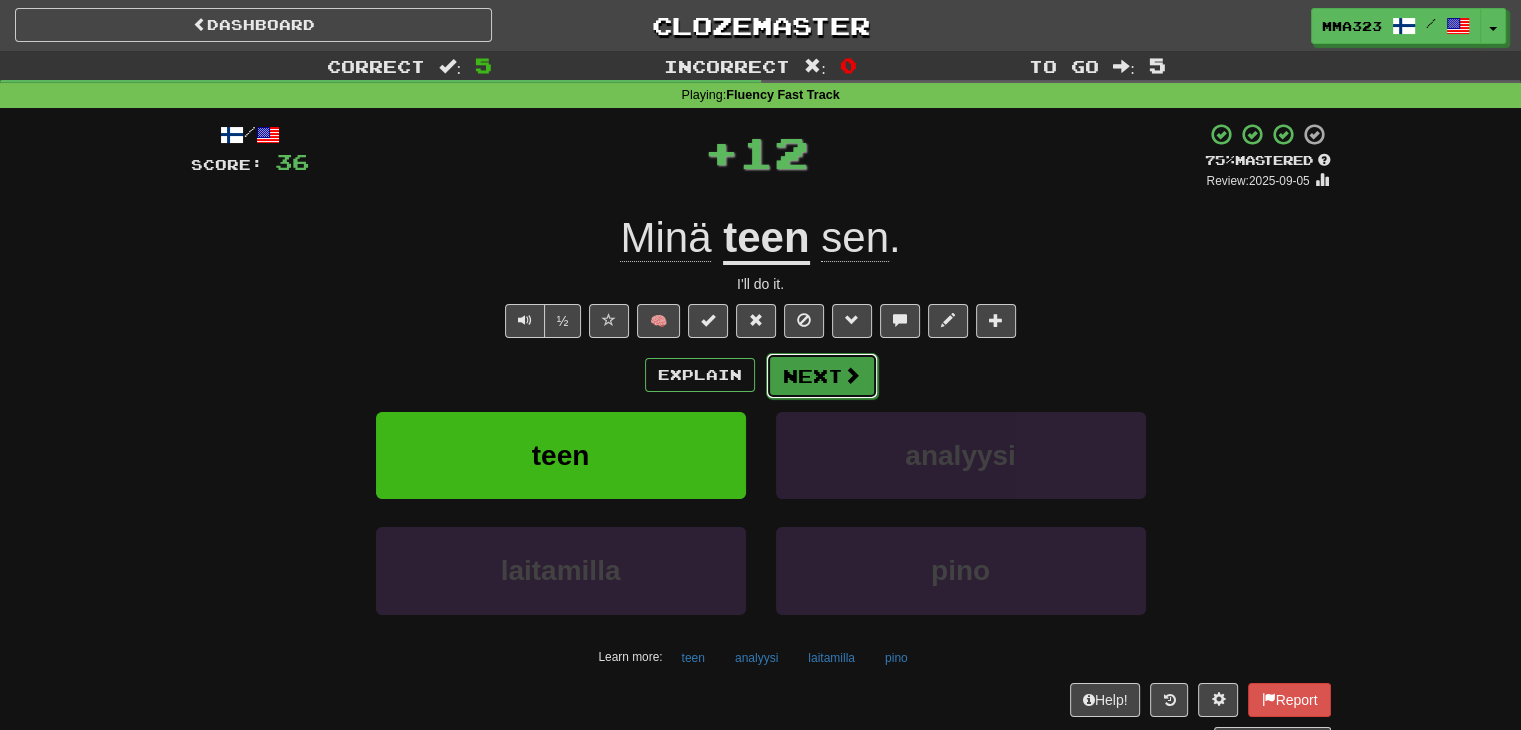 click on "Next" at bounding box center (822, 376) 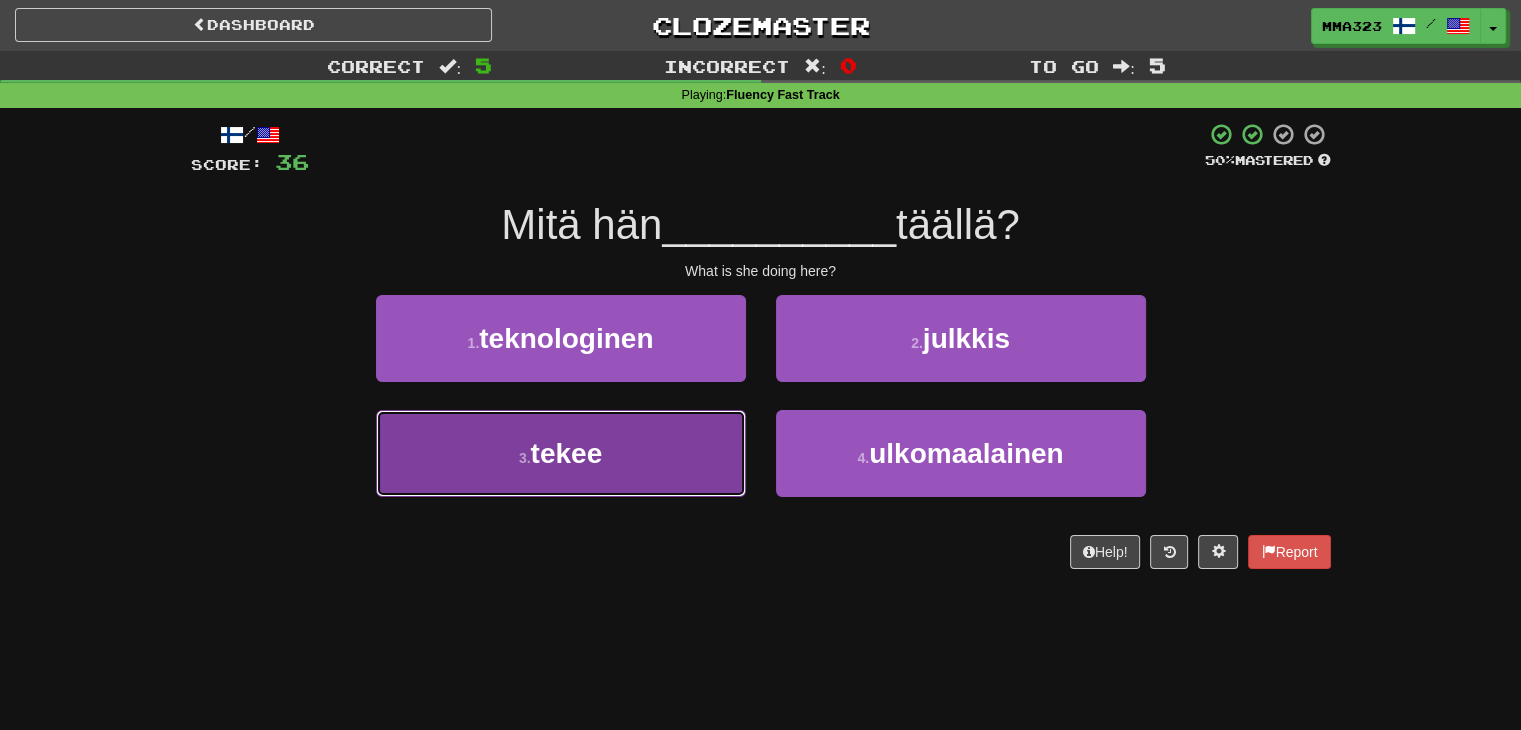 click on "3 .  tekee" at bounding box center (561, 453) 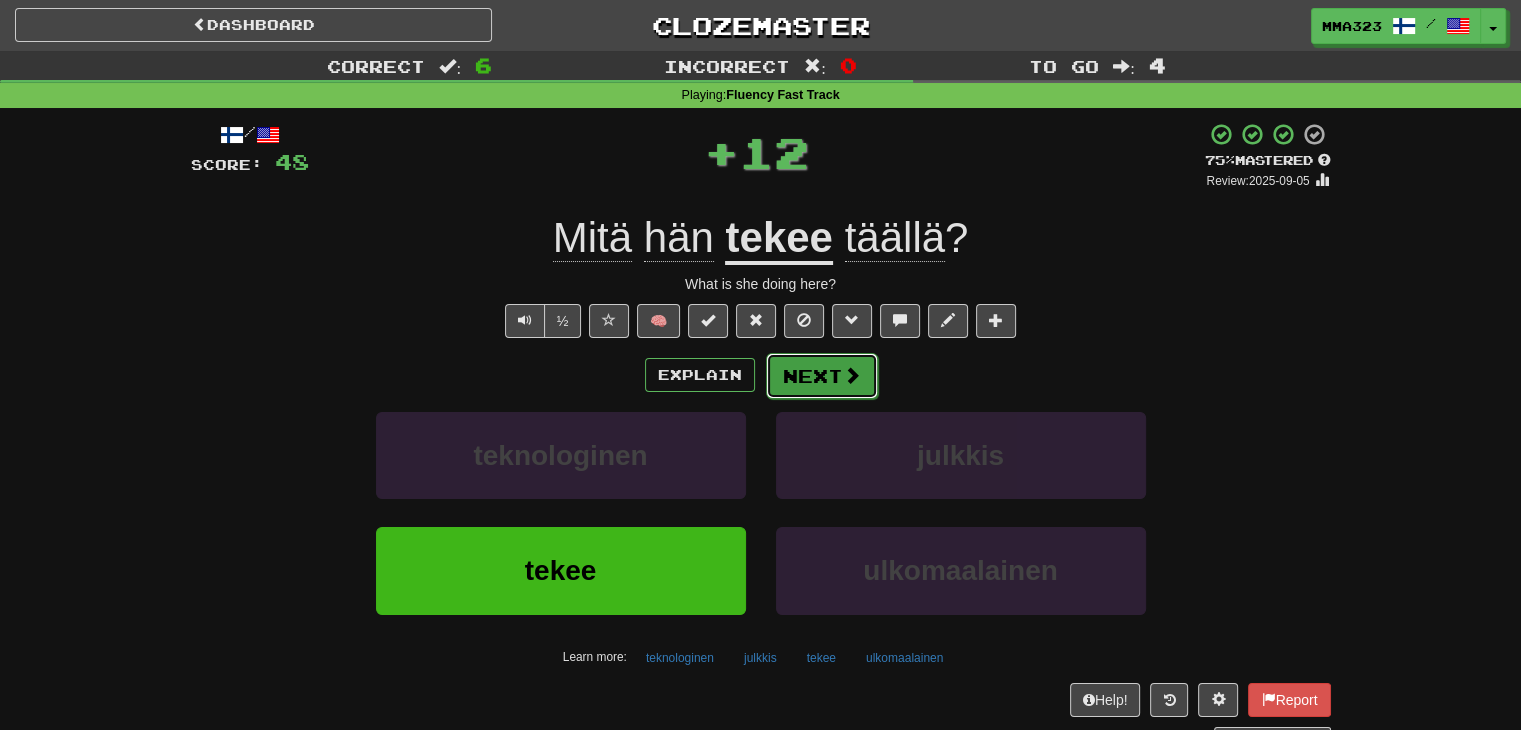 click on "Next" at bounding box center [822, 376] 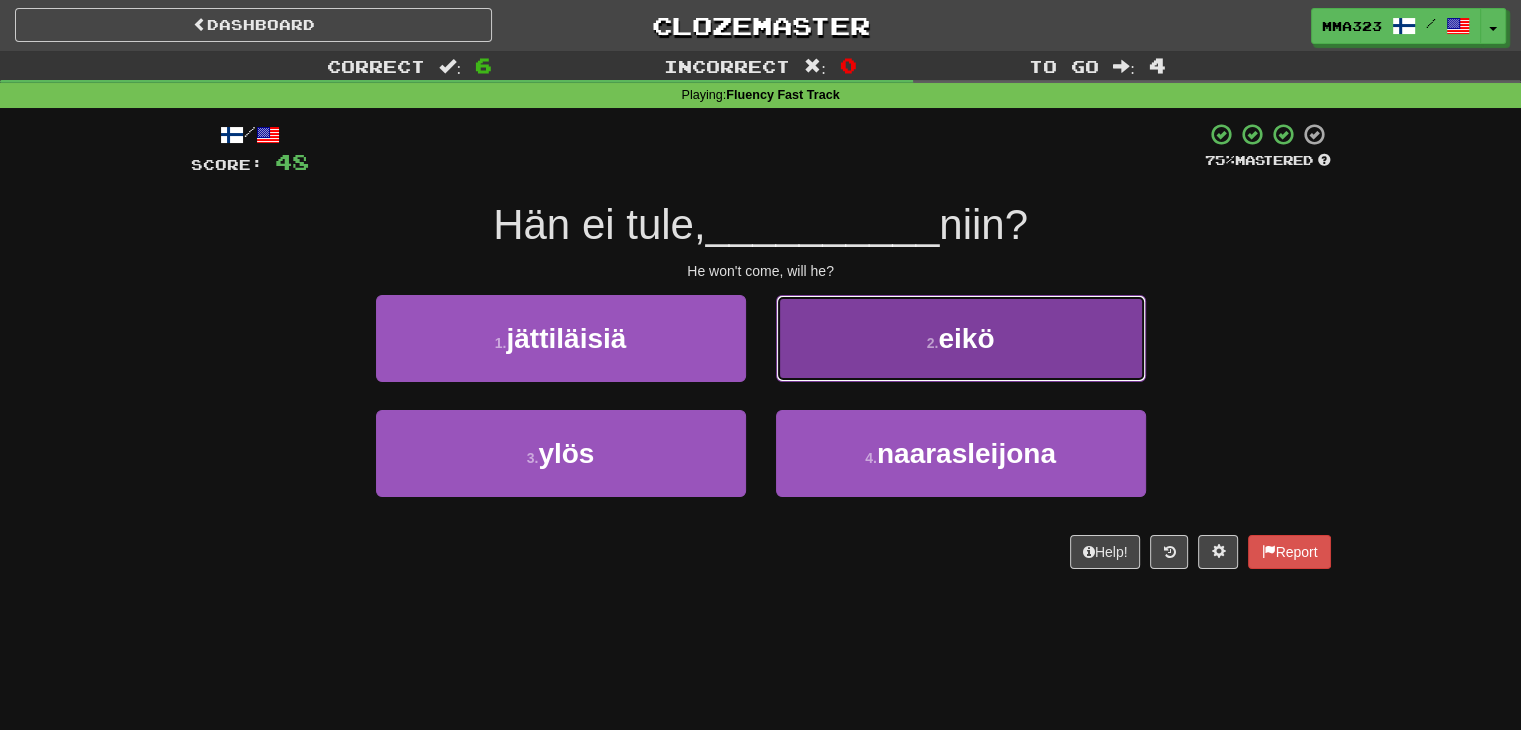 click on "2 .  eikö" at bounding box center [961, 338] 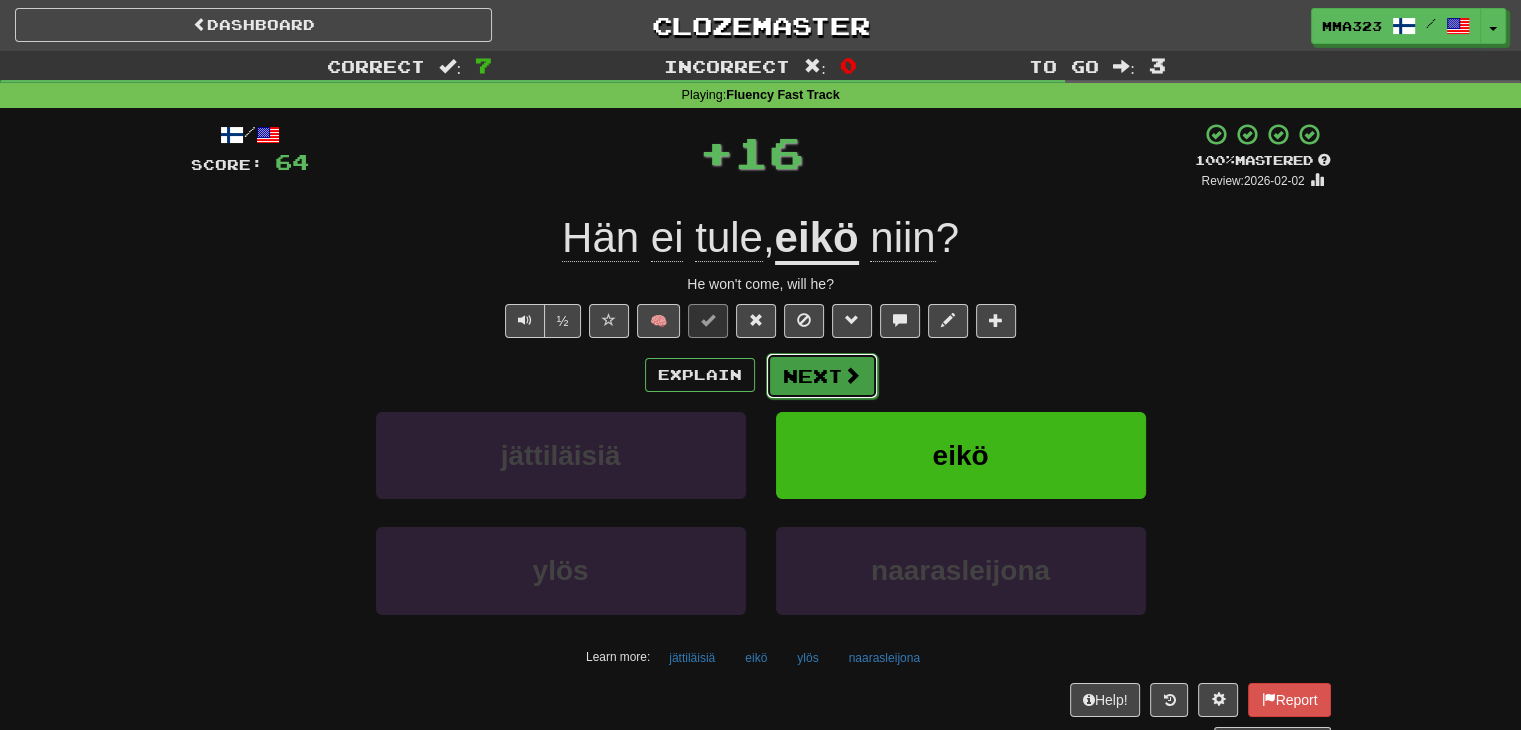 click on "Next" at bounding box center (822, 376) 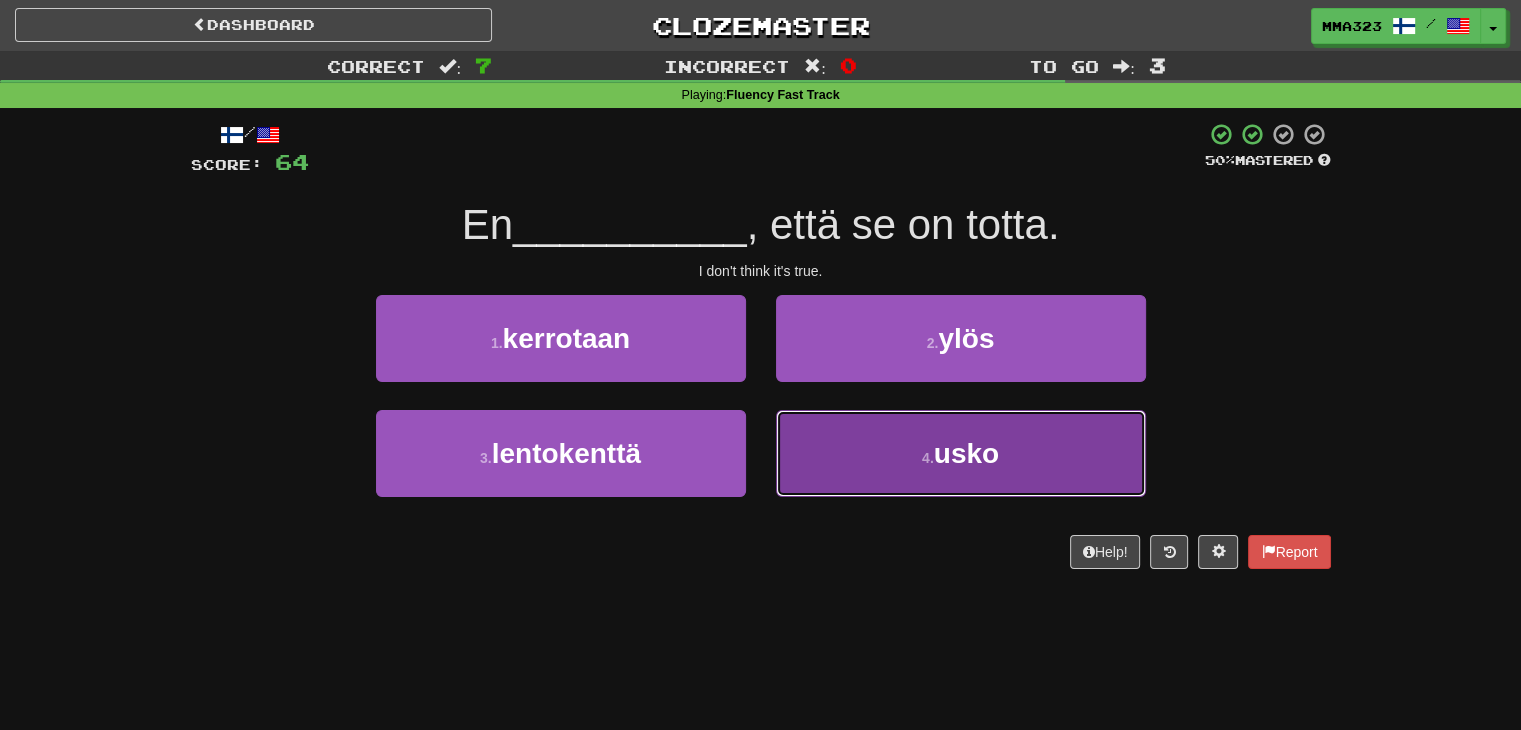 click on "4 .  usko" at bounding box center (961, 453) 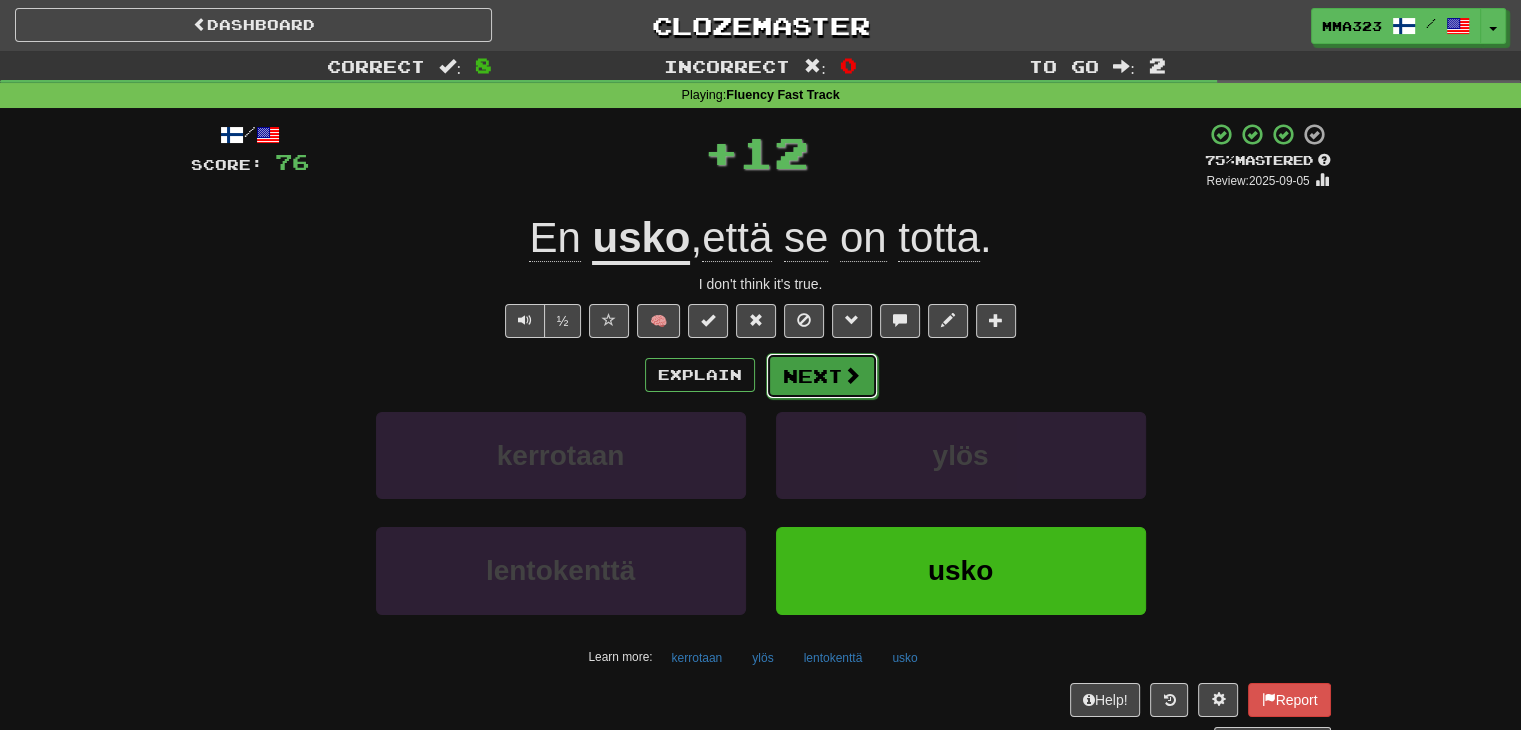 click on "Next" at bounding box center (822, 376) 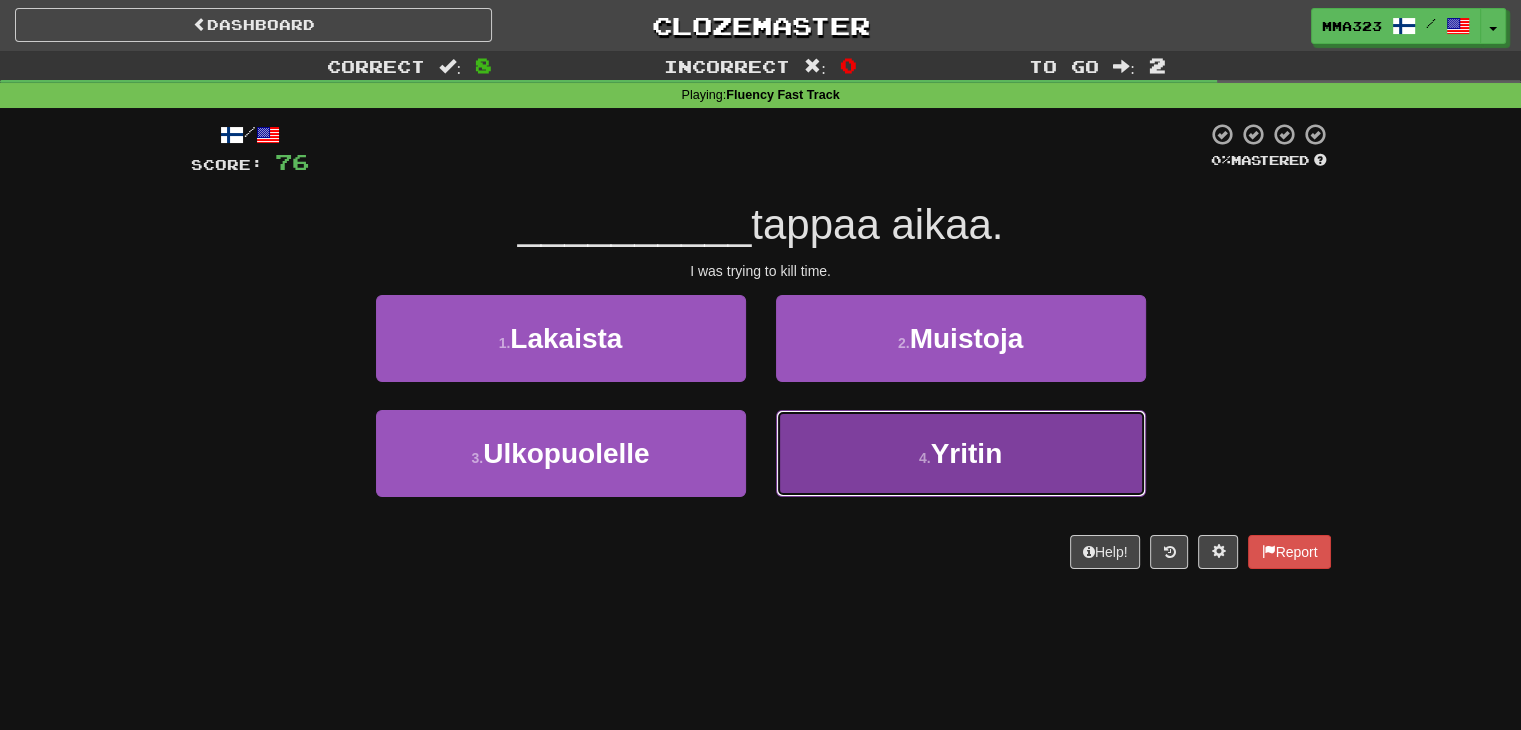 click on "4 .  Yritin" at bounding box center (961, 453) 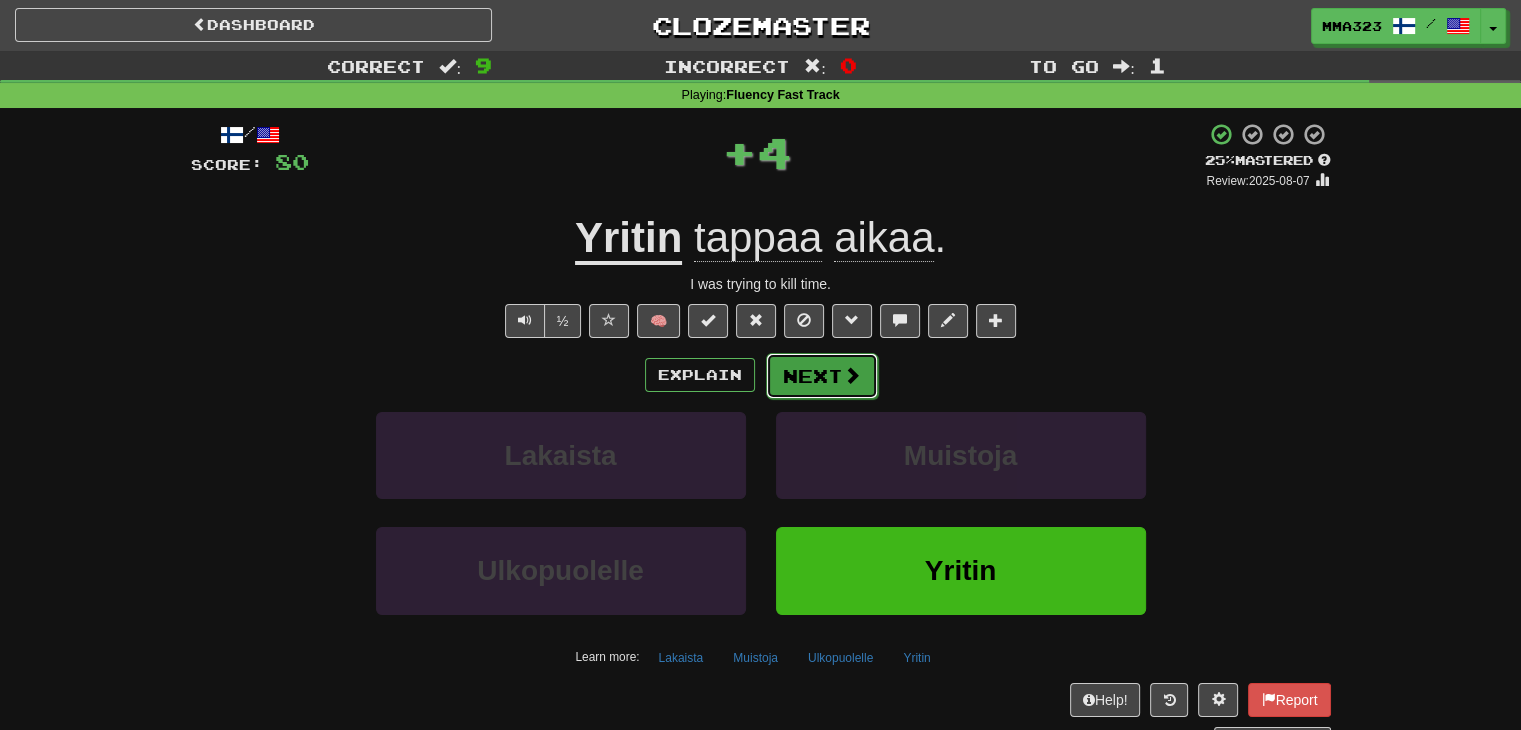click on "Next" at bounding box center (822, 376) 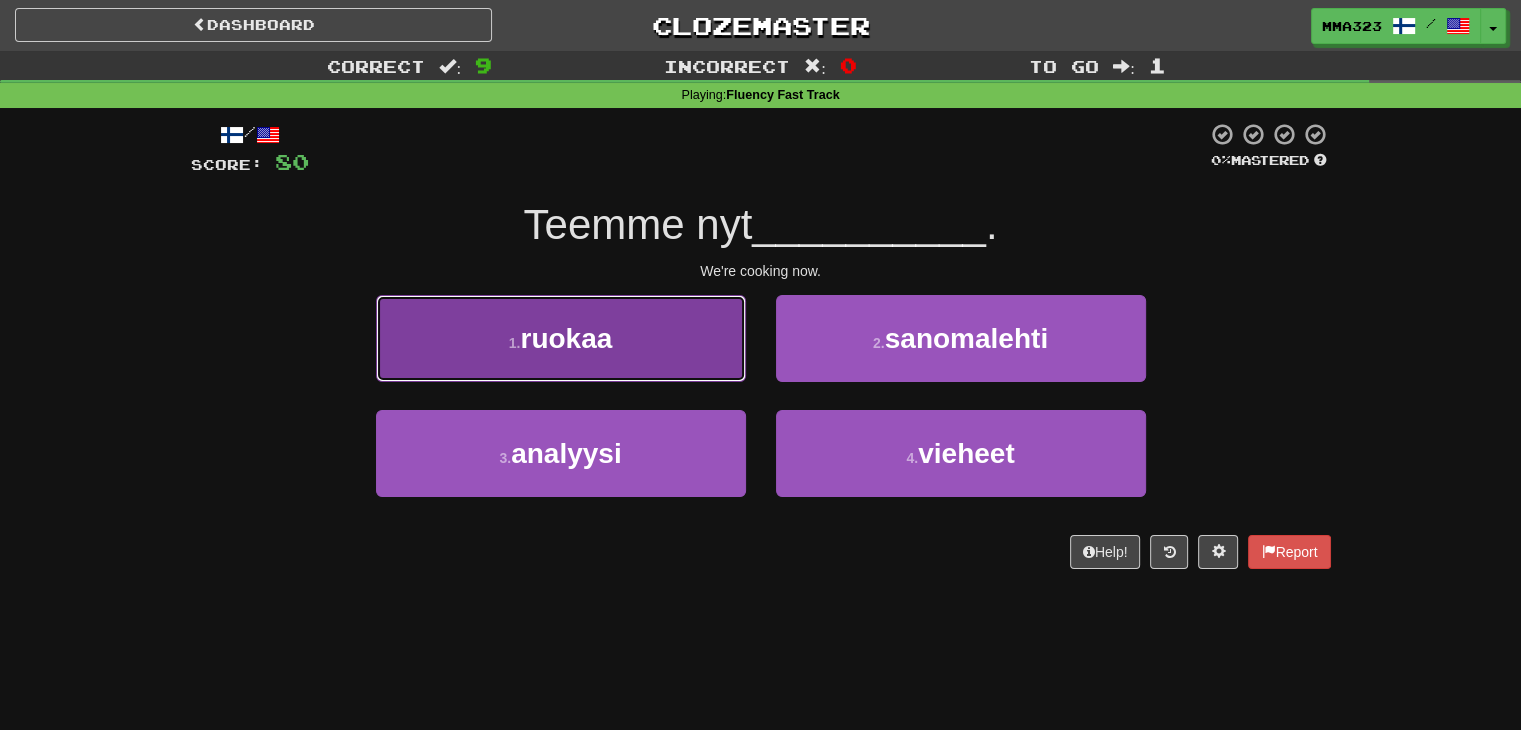 click on "1 .  ruokaa" at bounding box center [561, 338] 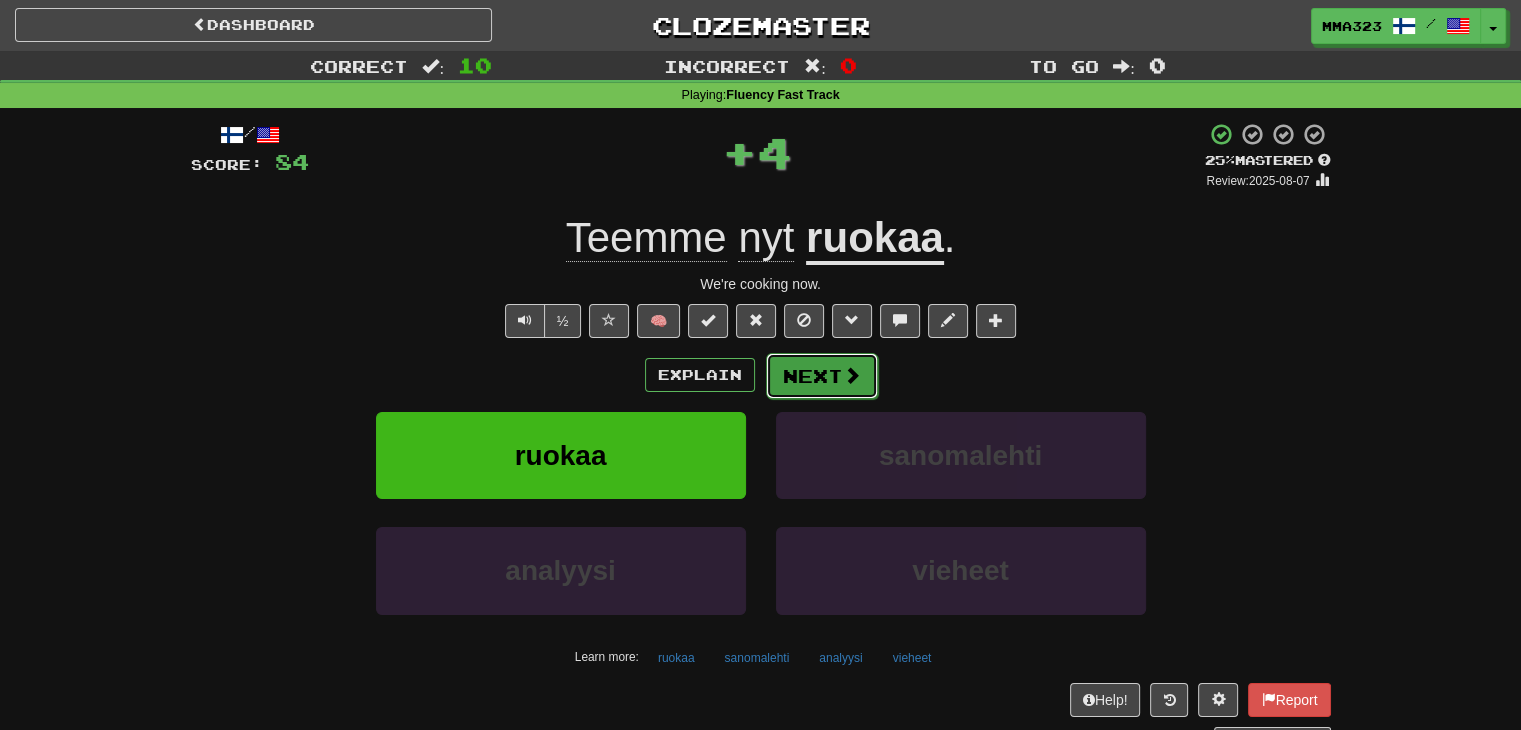 click at bounding box center (852, 375) 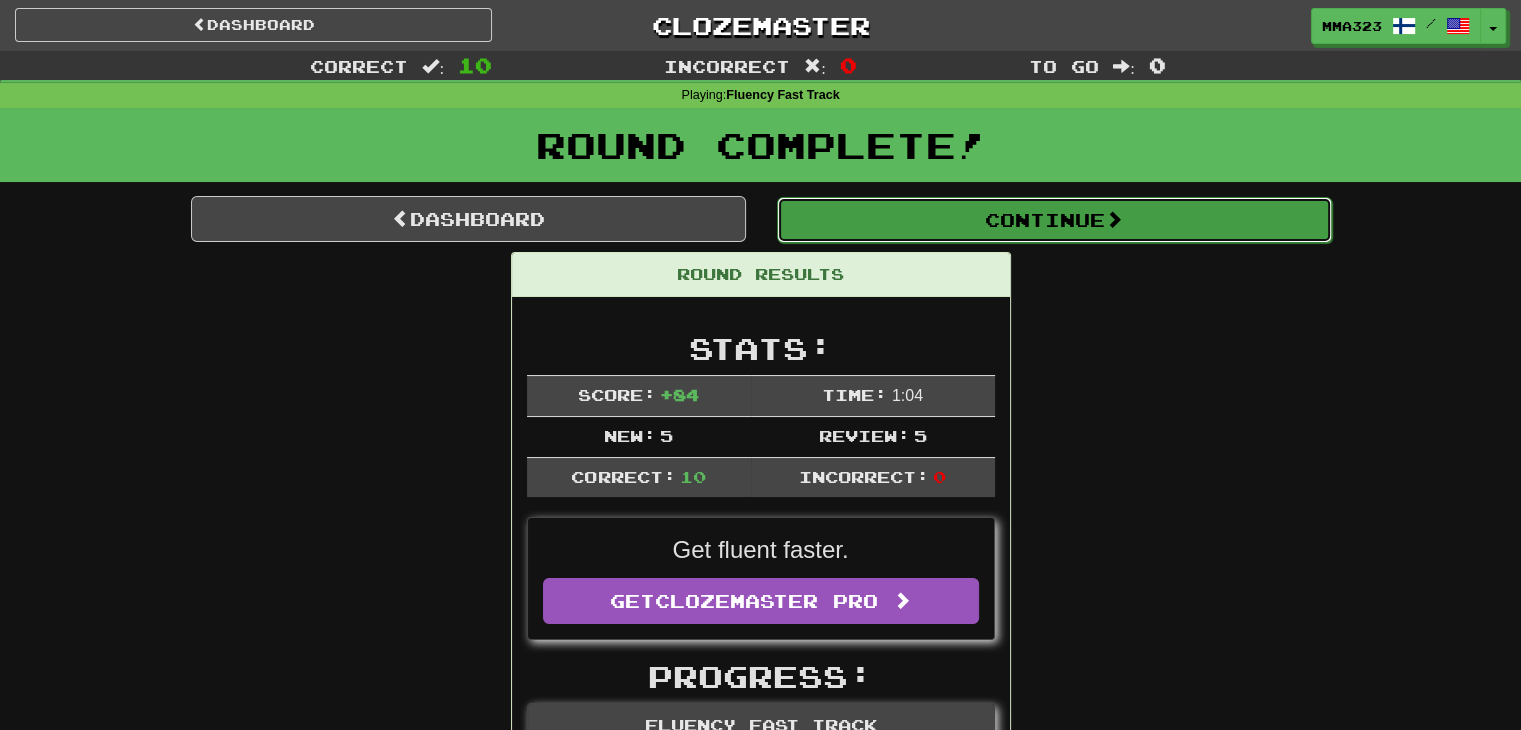 click on "Continue" at bounding box center (1054, 220) 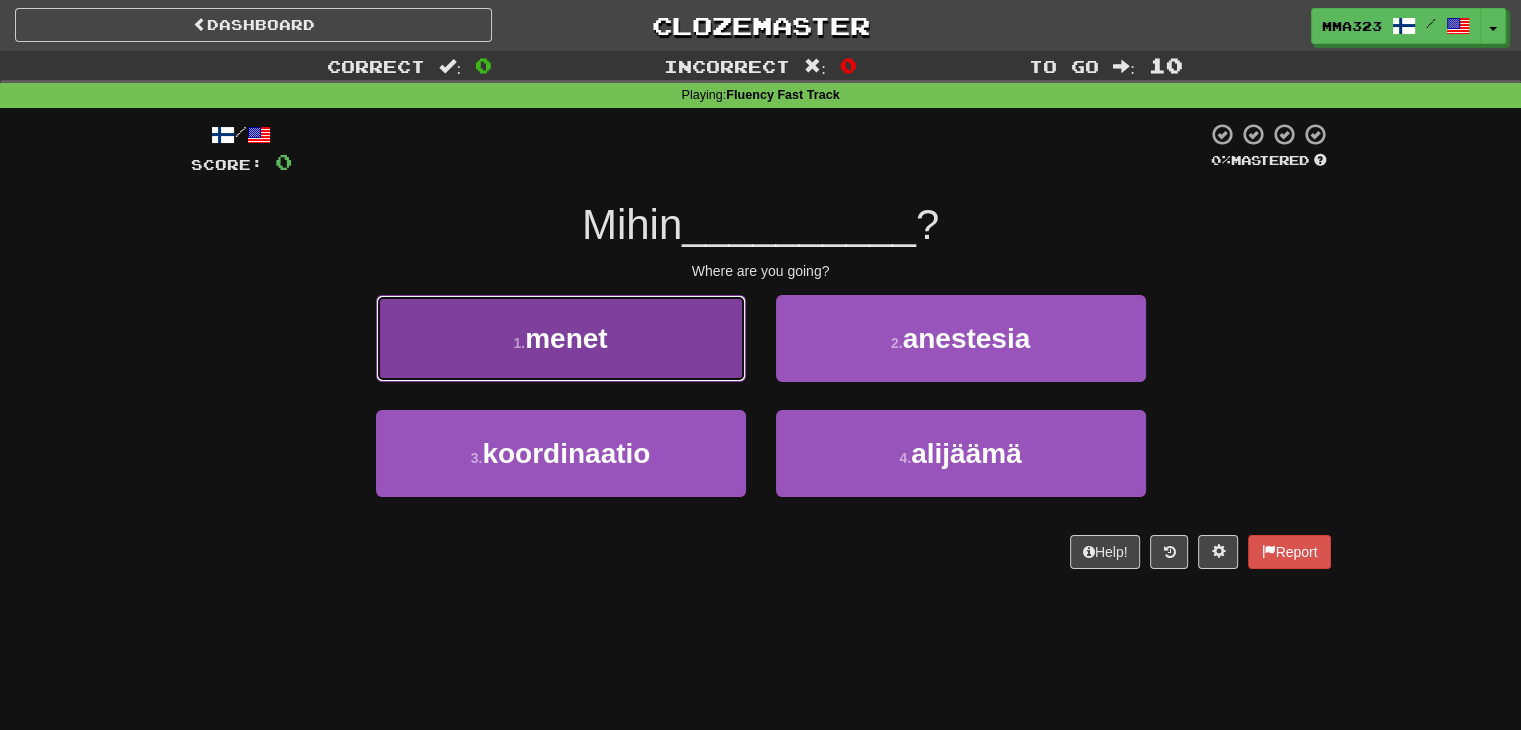 click on "menet" at bounding box center (566, 338) 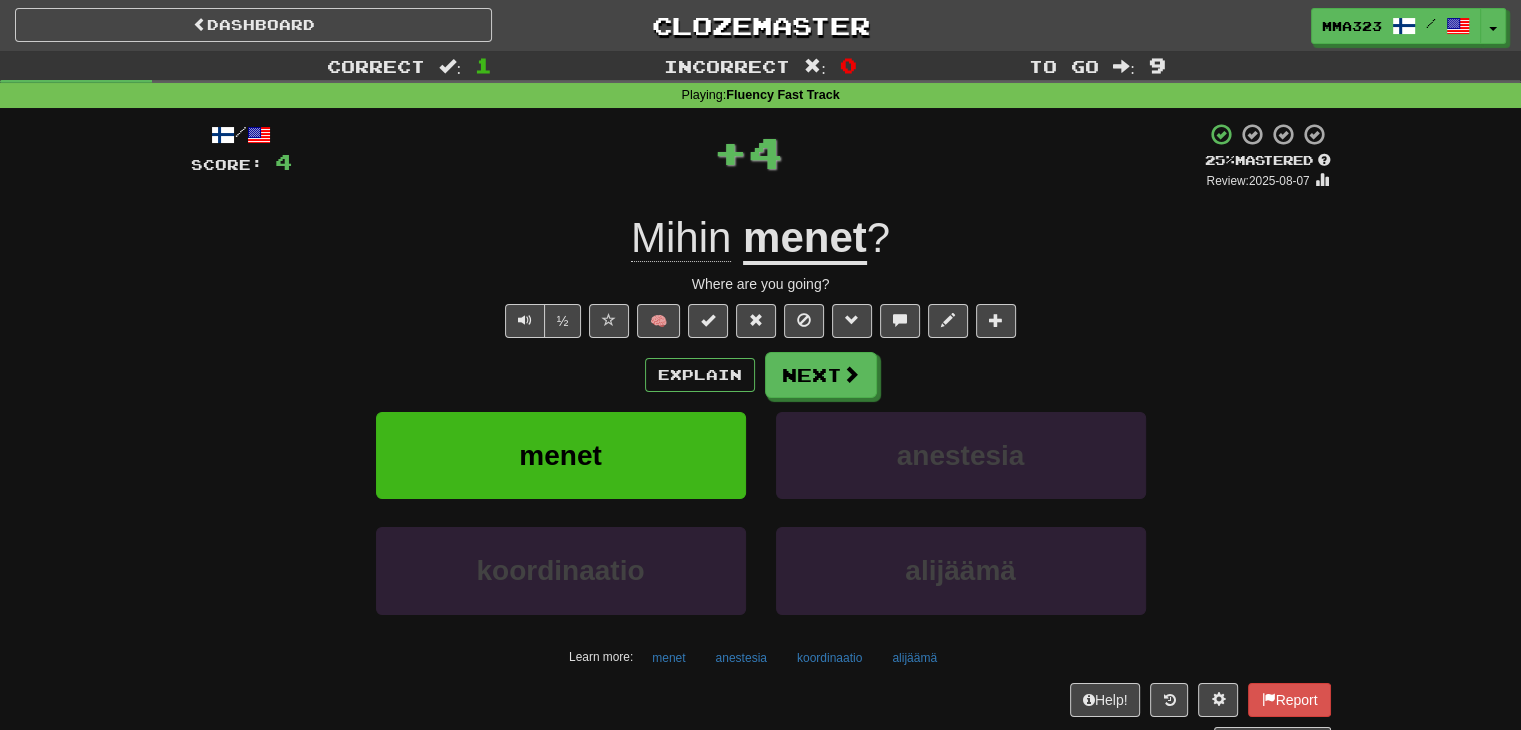 click on "/  Score:   4 + 4 25 %  Mastered Review:  2025-08-07 Mihin   menet ? Where are you going? ½ 🧠 Explain Next menet anestesia koordinaatio alijäämä Learn more: menet anestesia koordinaatio alijäämä  Help!  Report Sentence Source" at bounding box center (761, 435) 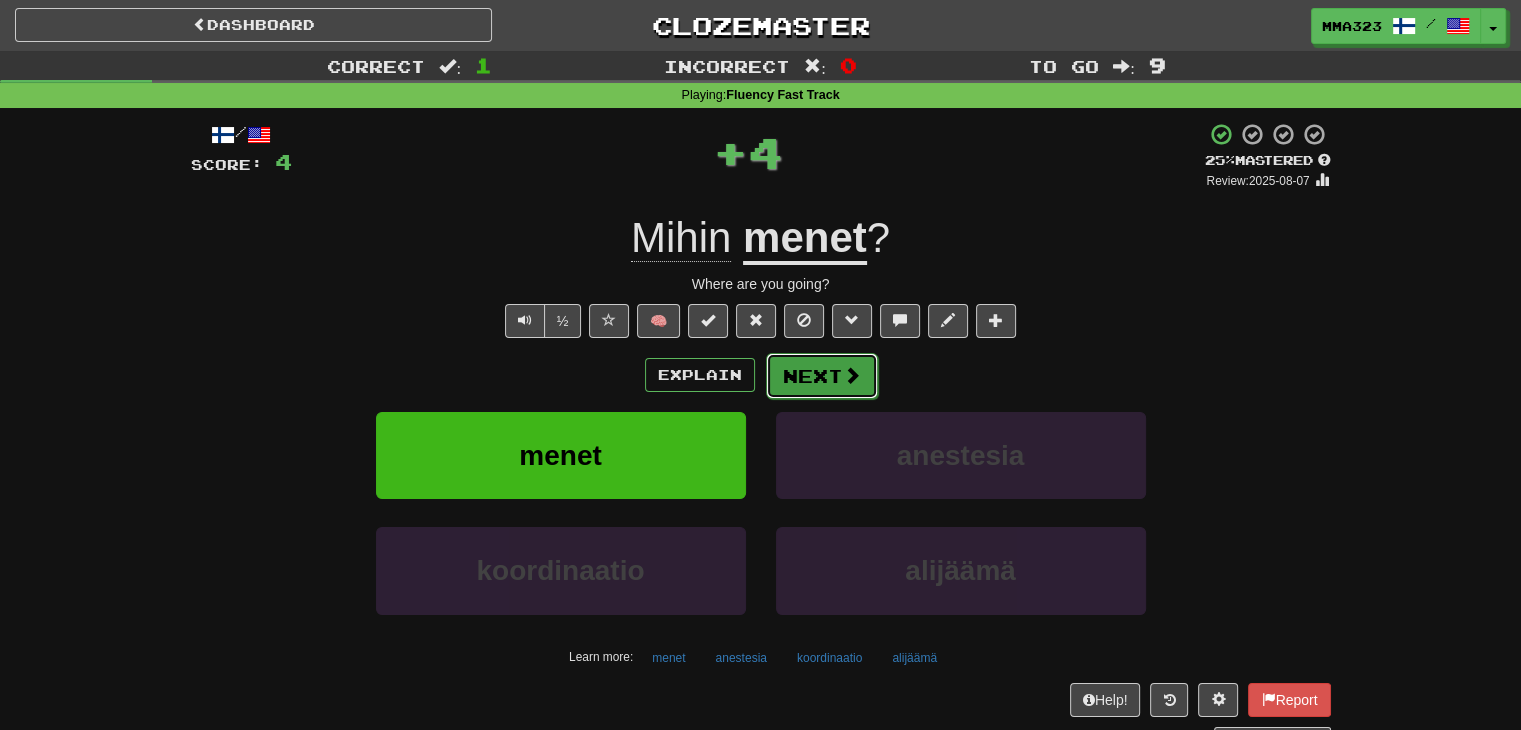 click on "Next" at bounding box center (822, 376) 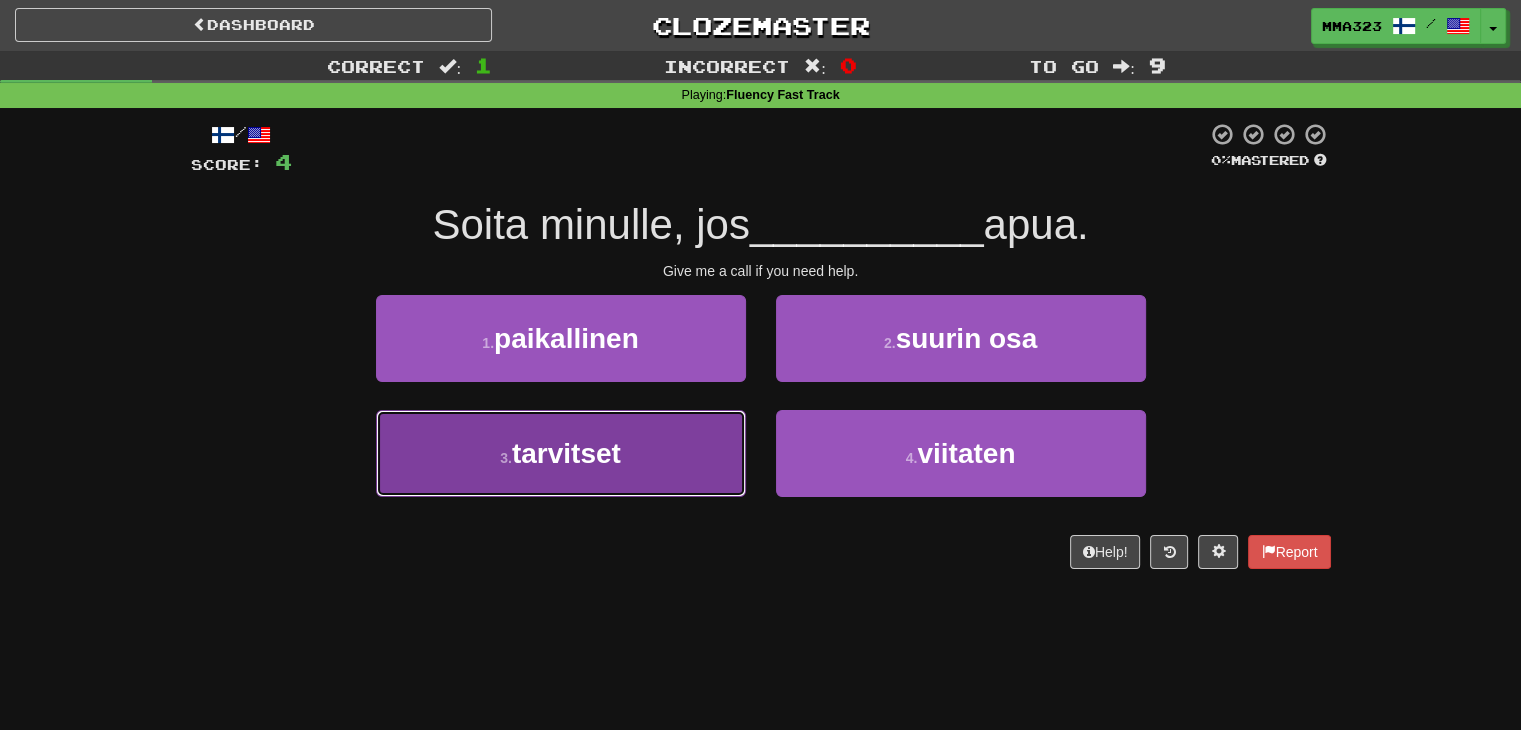 click on "3 .  tarvitset" at bounding box center (561, 453) 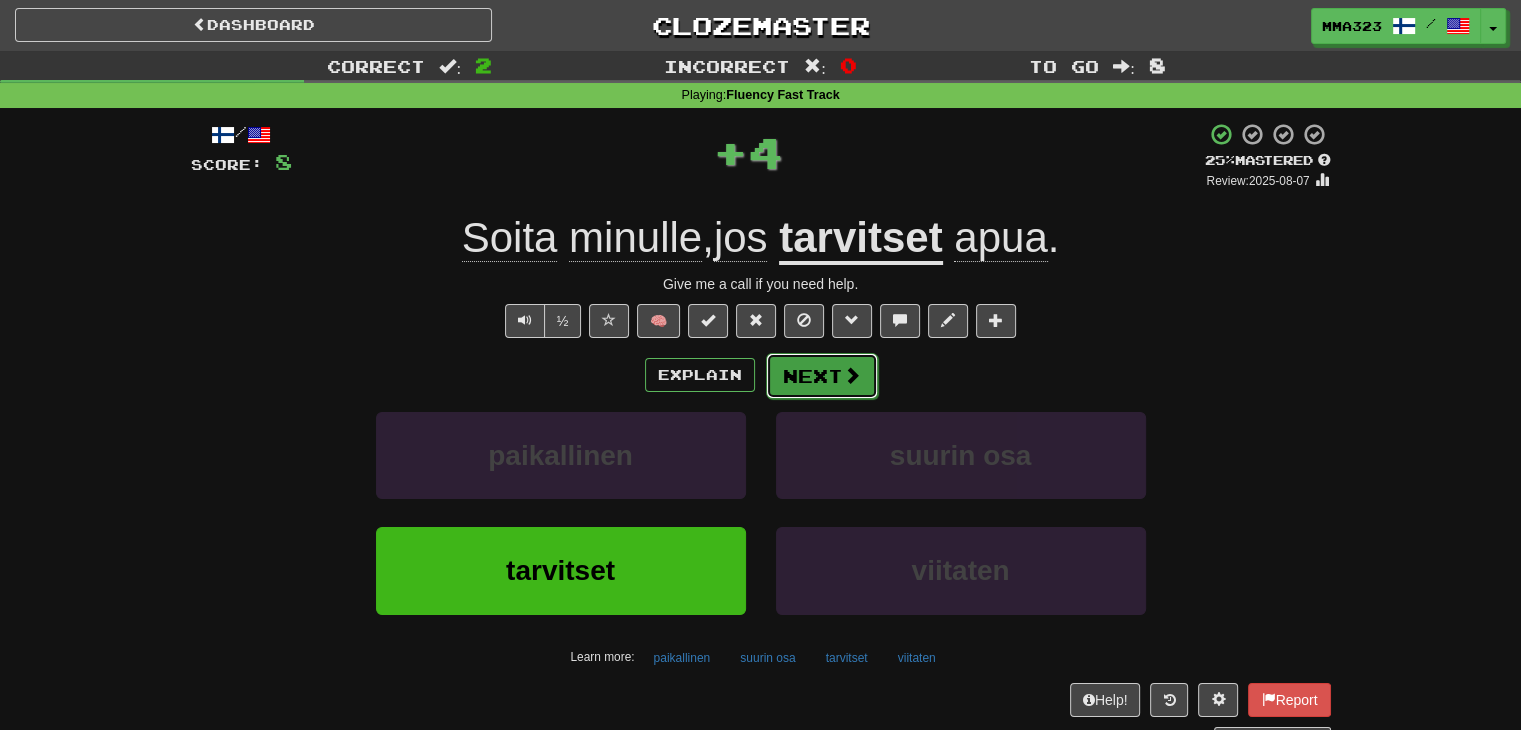 click on "Next" at bounding box center [822, 376] 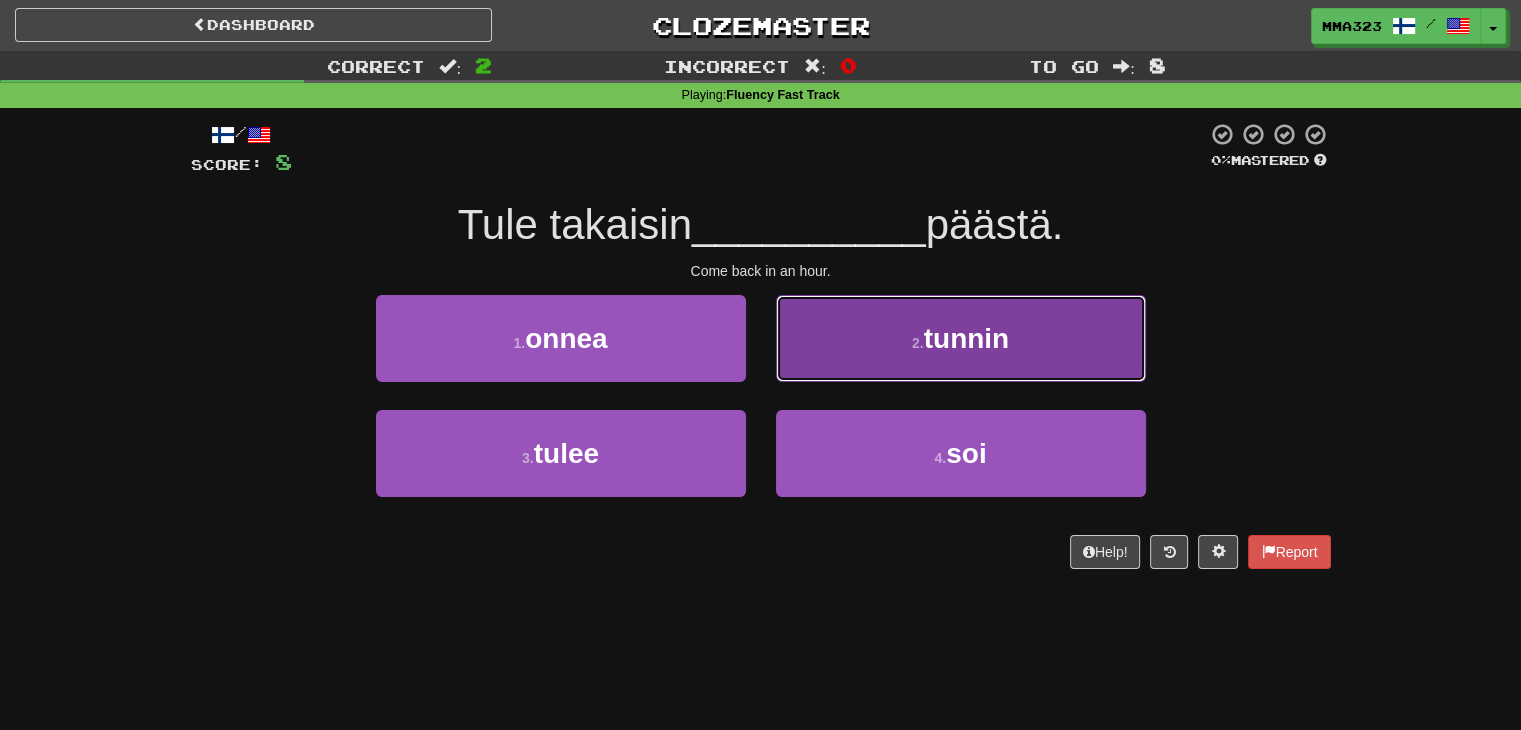click on "2 .  tunnin" at bounding box center [961, 338] 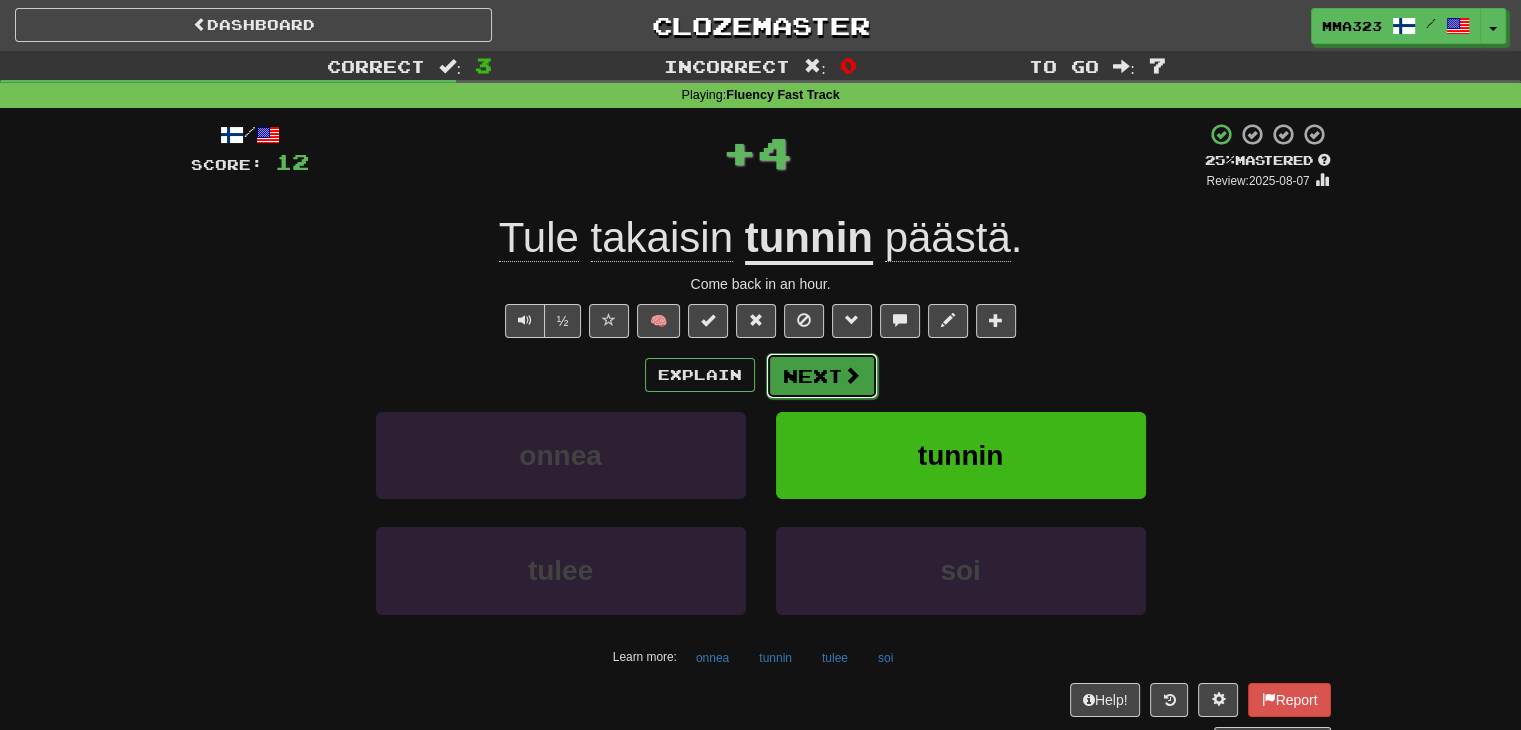 click on "Next" at bounding box center [822, 376] 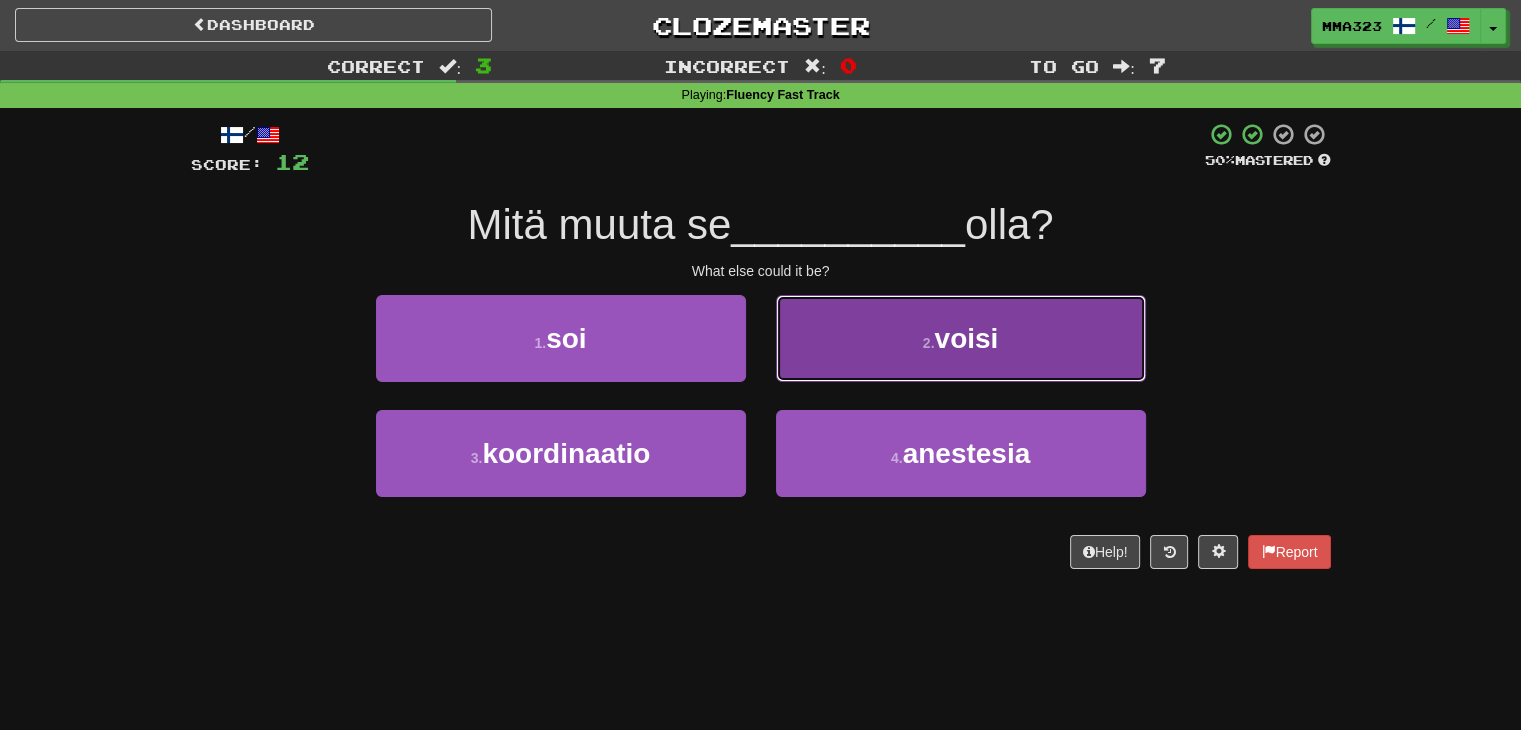 click on "2 .  voisi" at bounding box center [961, 338] 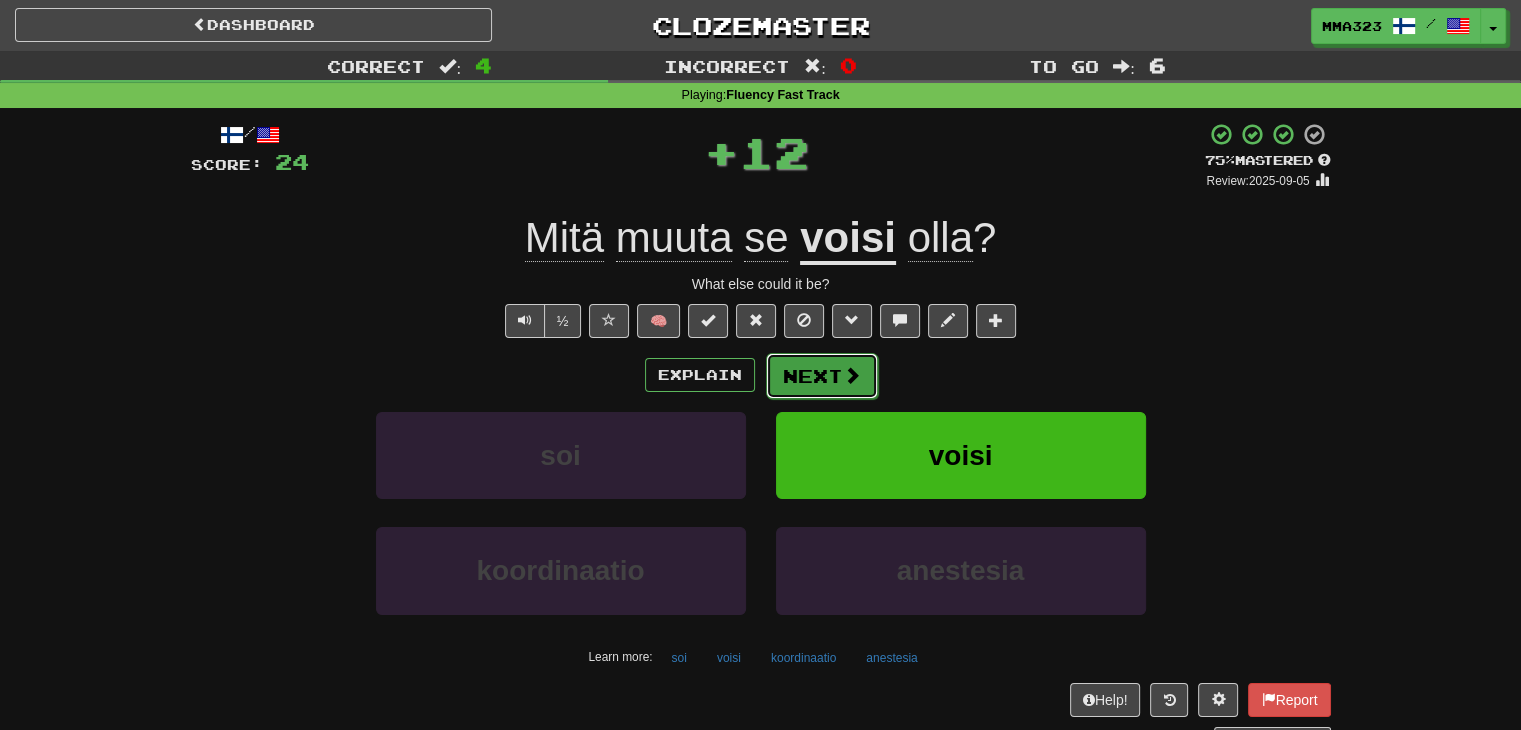 click on "Next" at bounding box center (822, 376) 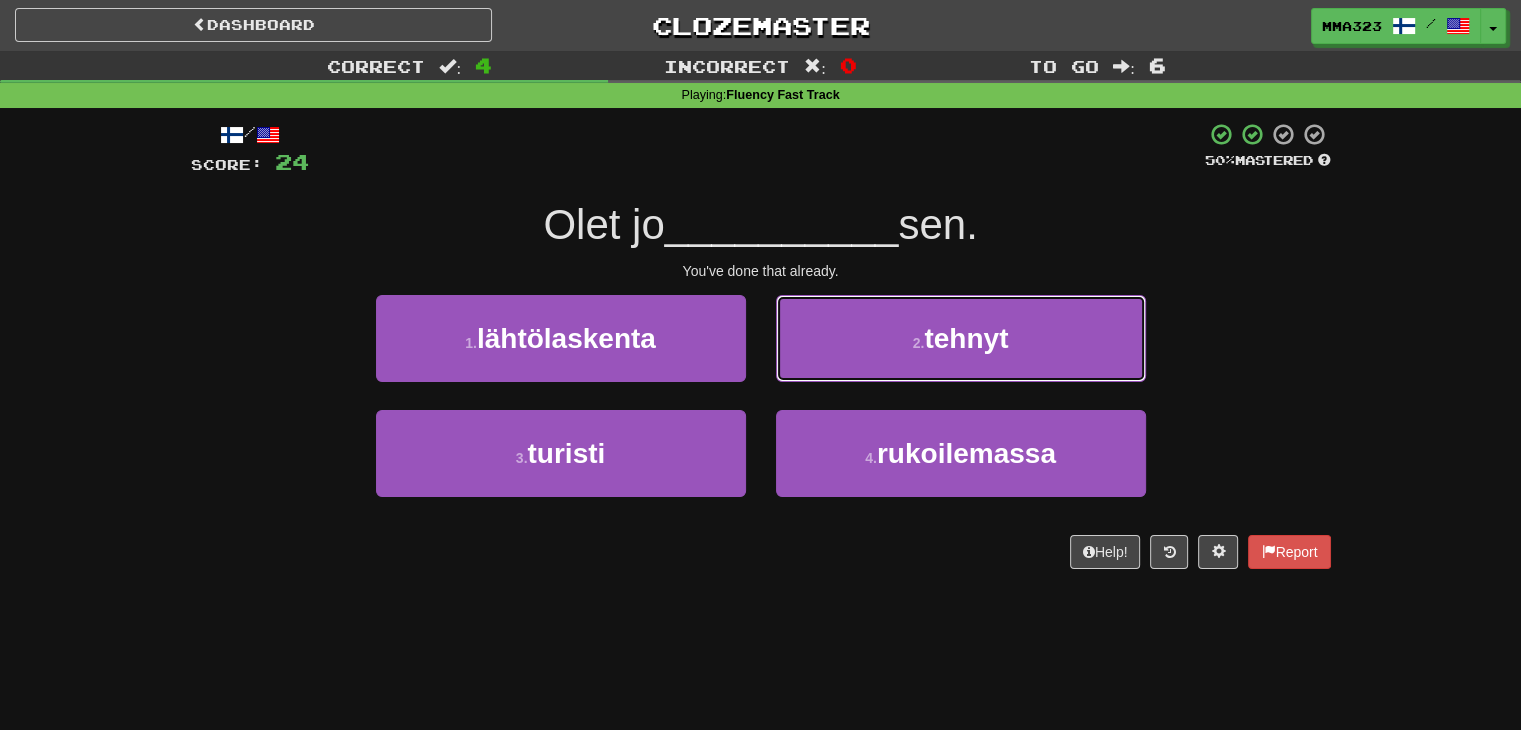 click on "2 .  tehnyt" at bounding box center (961, 338) 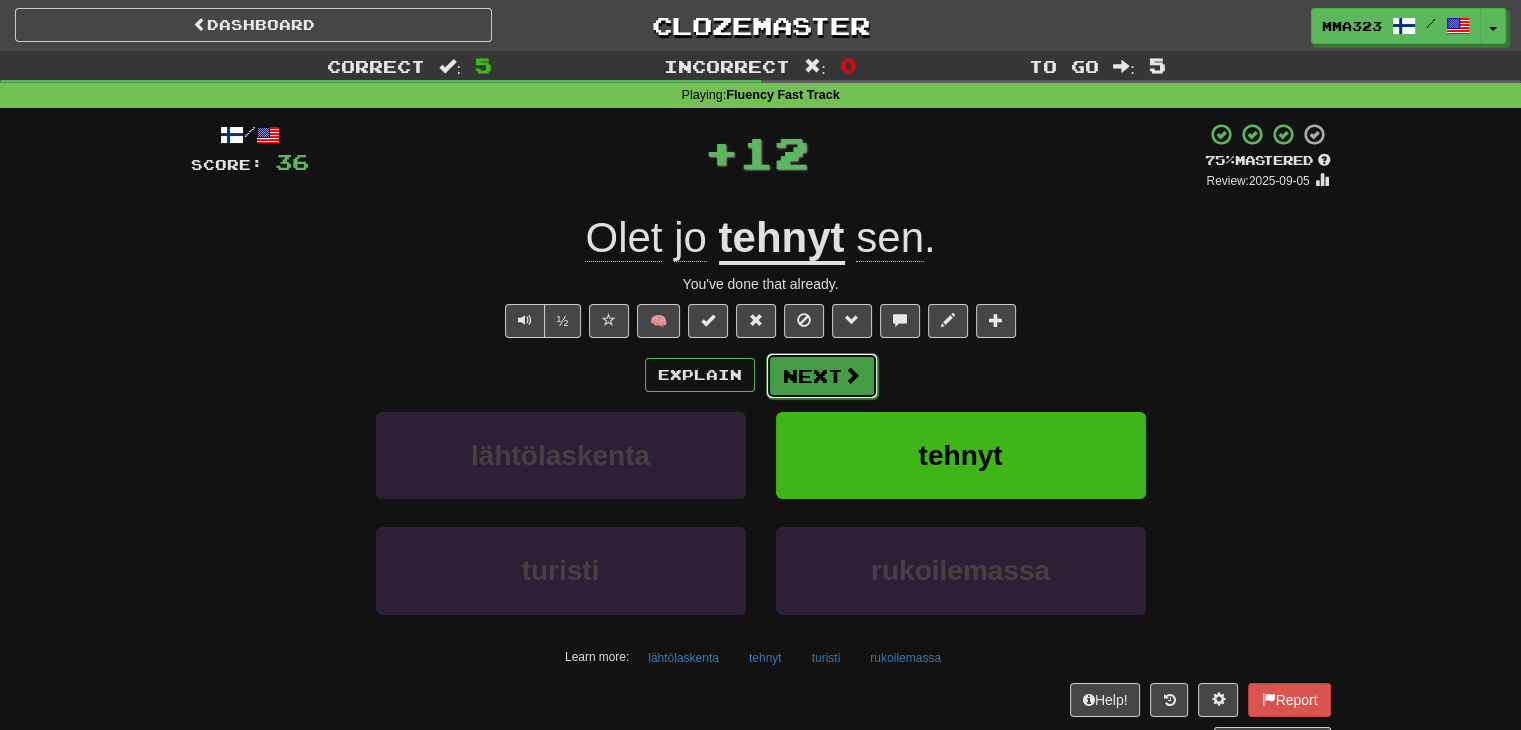 click on "Next" at bounding box center (822, 376) 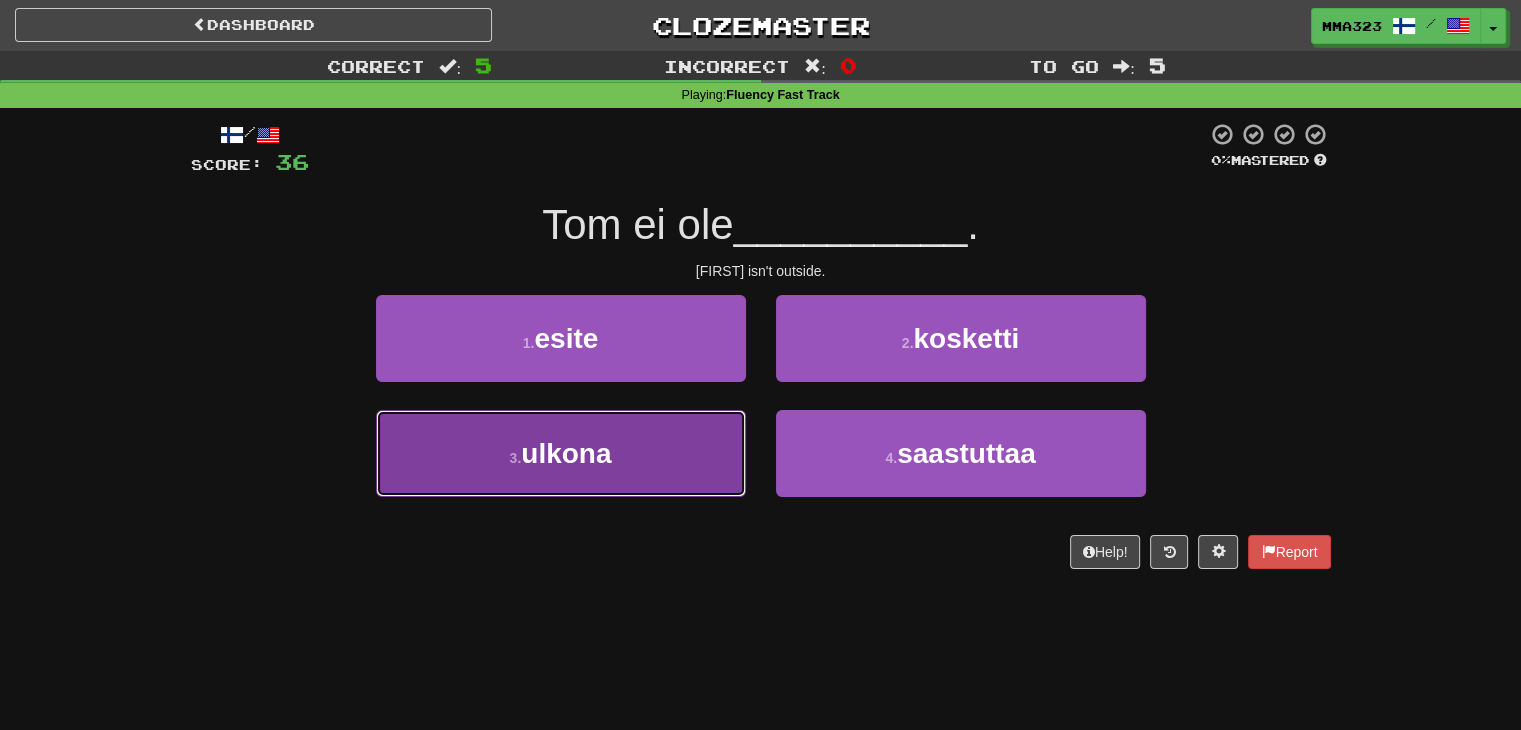 click on "3 .  ulkona" at bounding box center (561, 453) 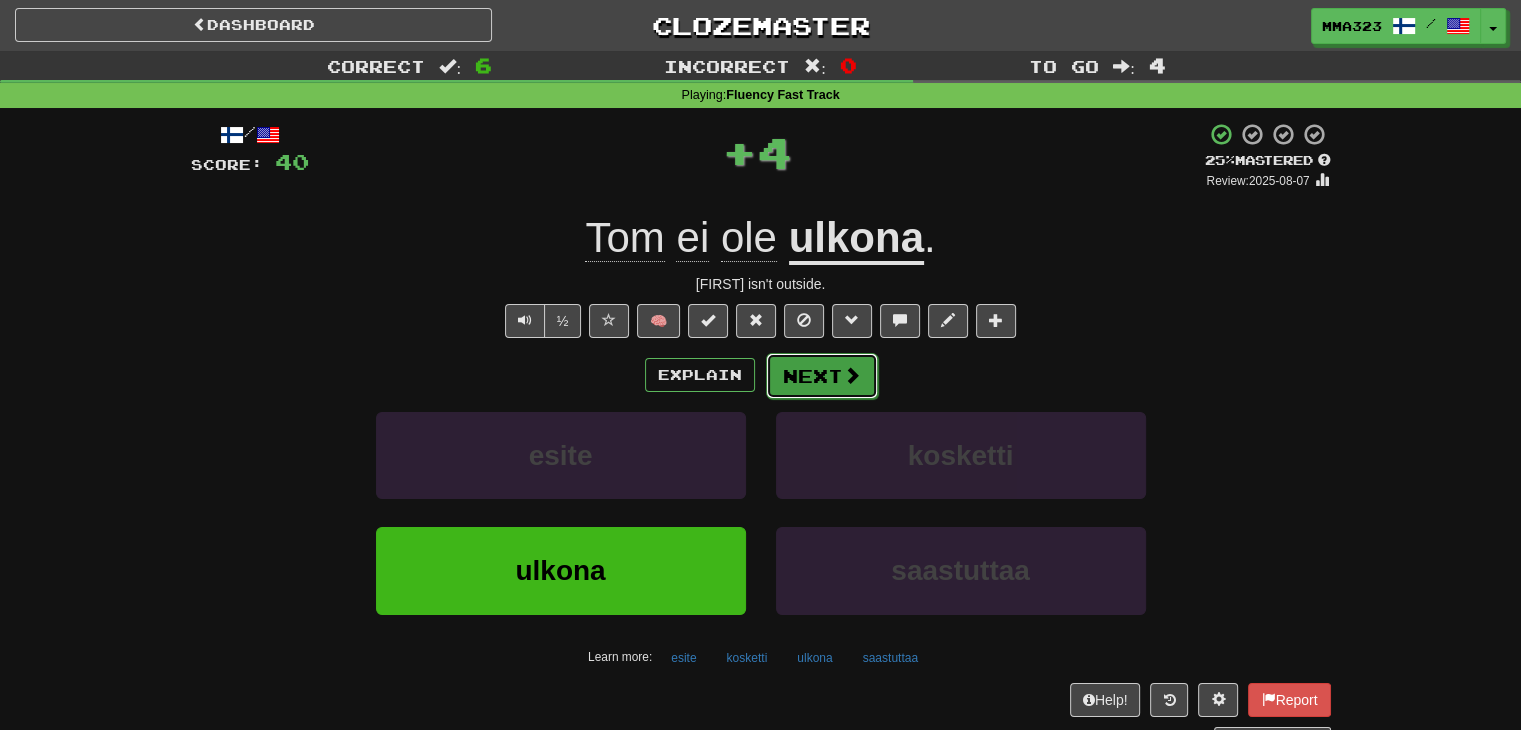 click on "Next" at bounding box center (822, 376) 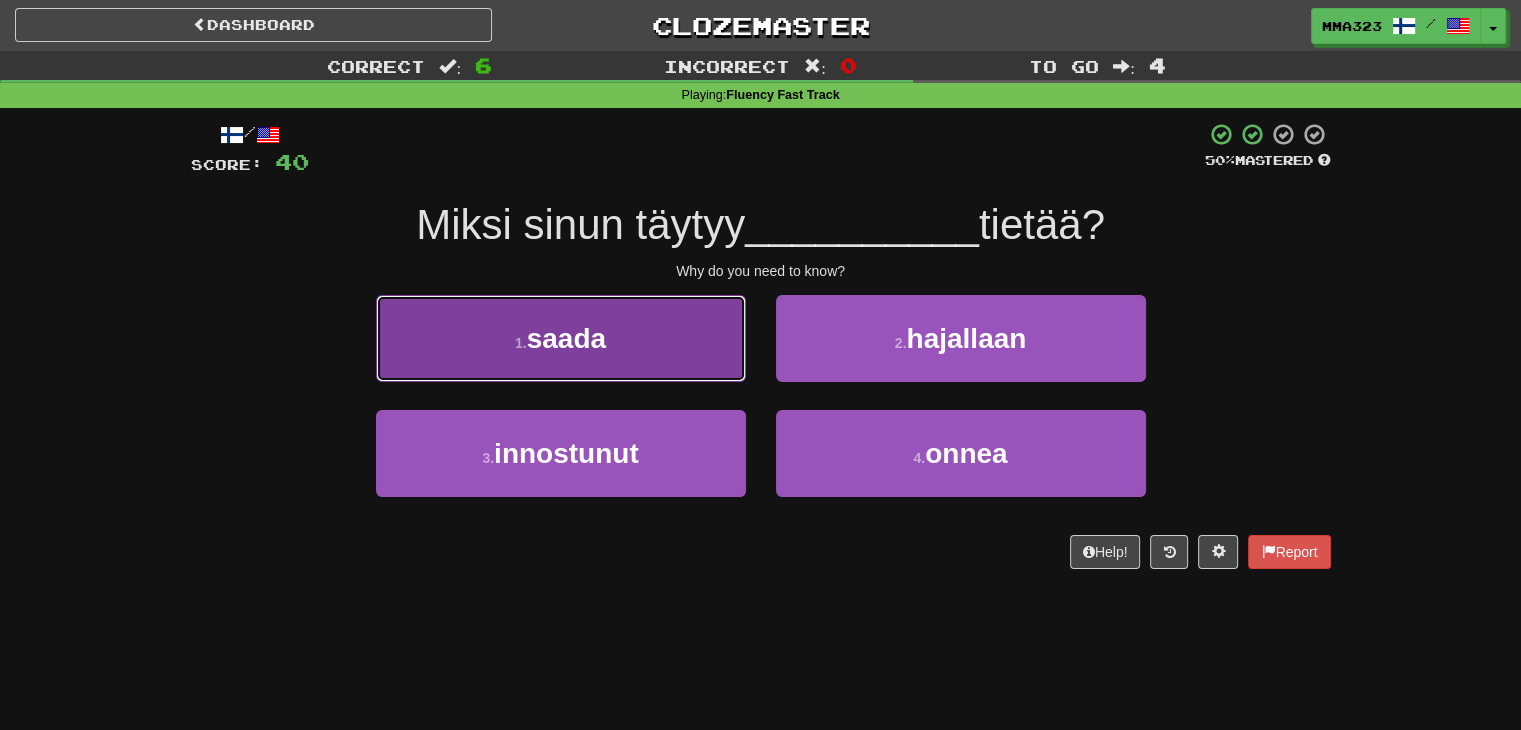click on "1 .  saada" at bounding box center (561, 338) 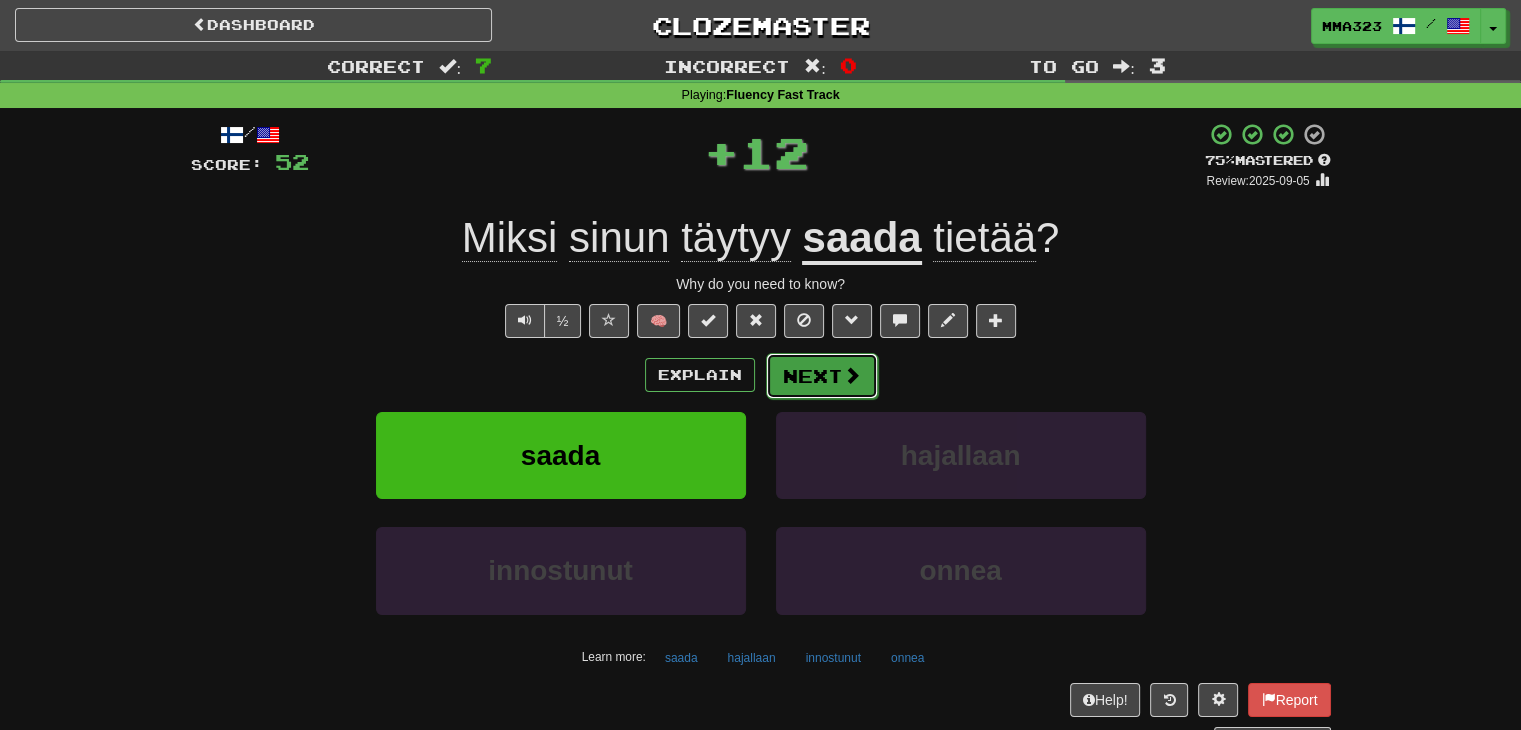click on "Next" at bounding box center [822, 376] 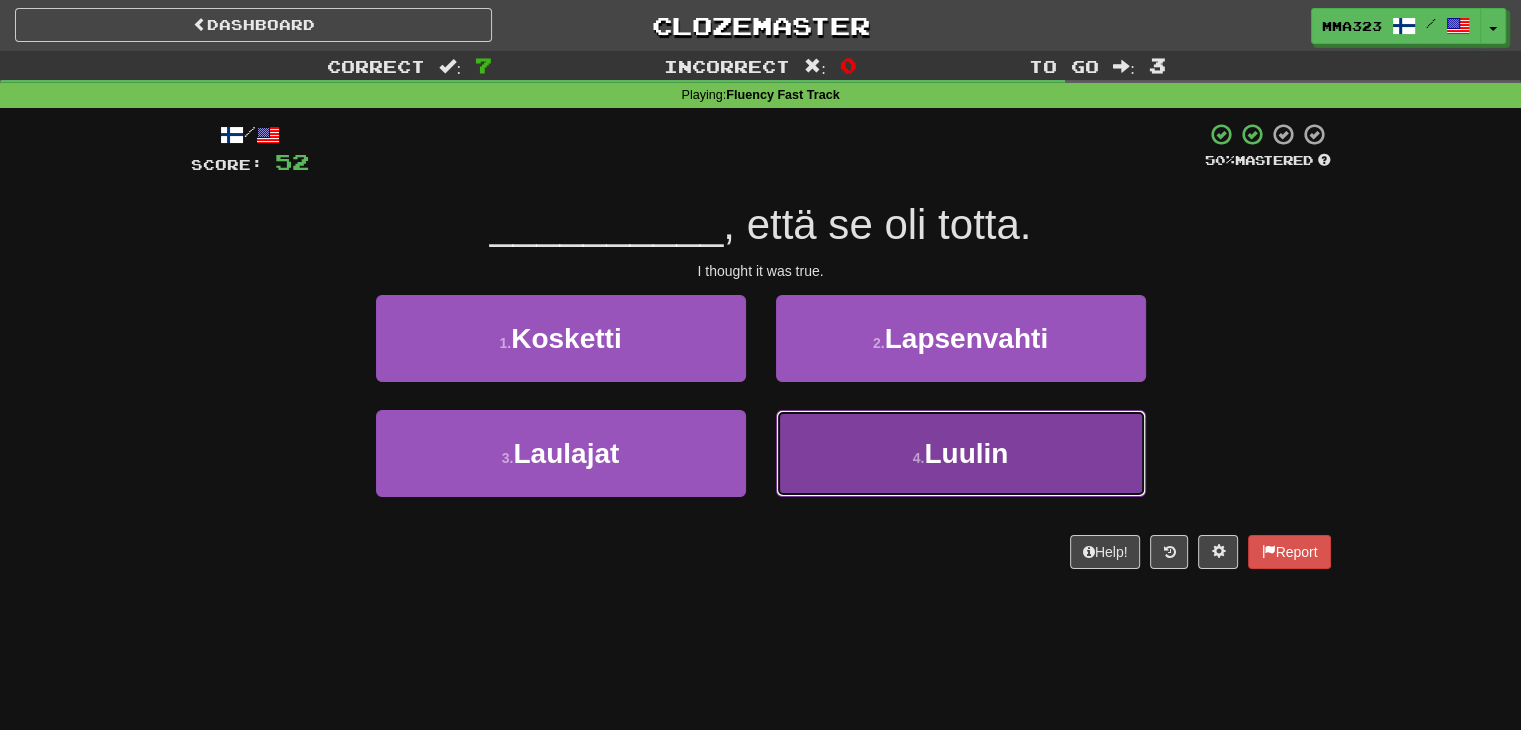 click on "4 .  Luulin" at bounding box center (961, 453) 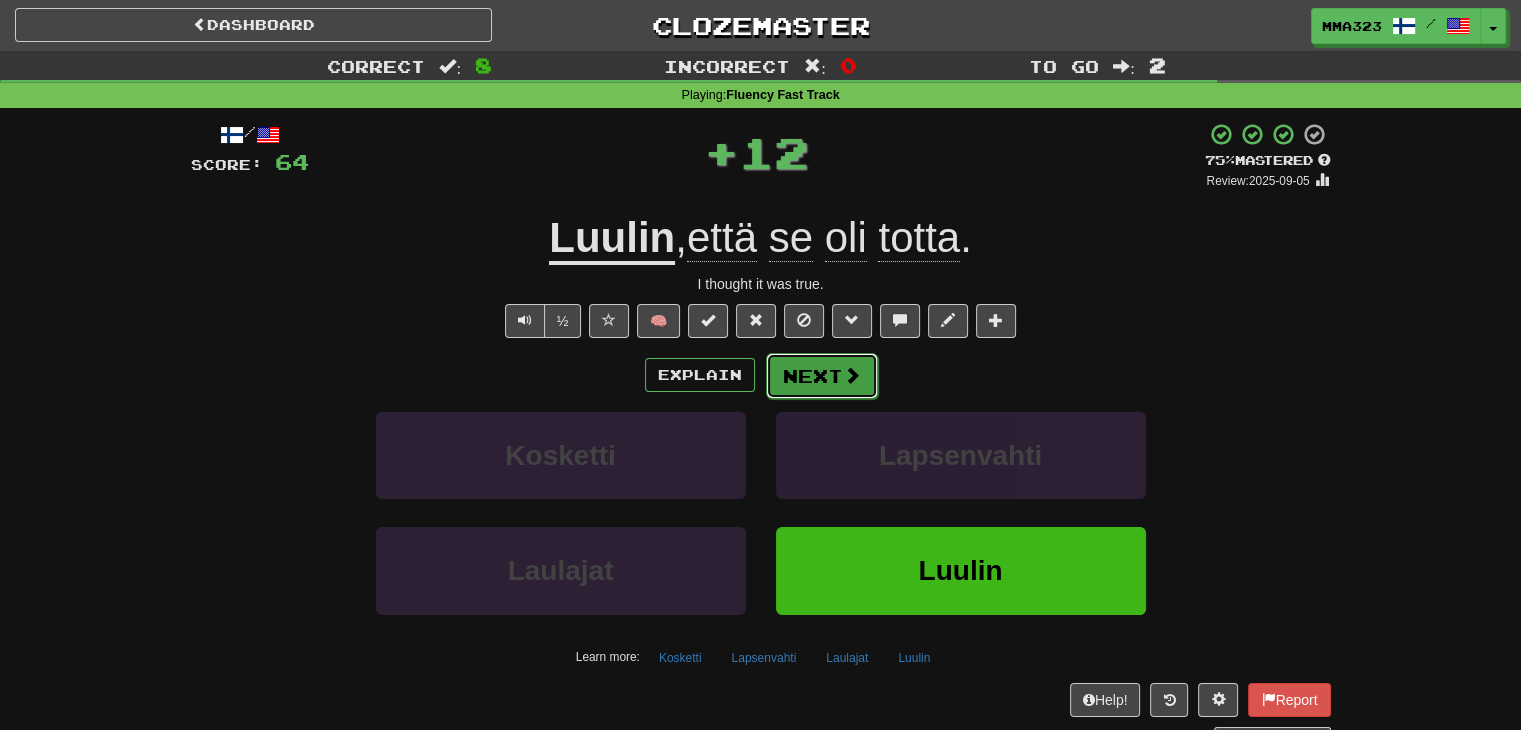 click on "Next" at bounding box center [822, 376] 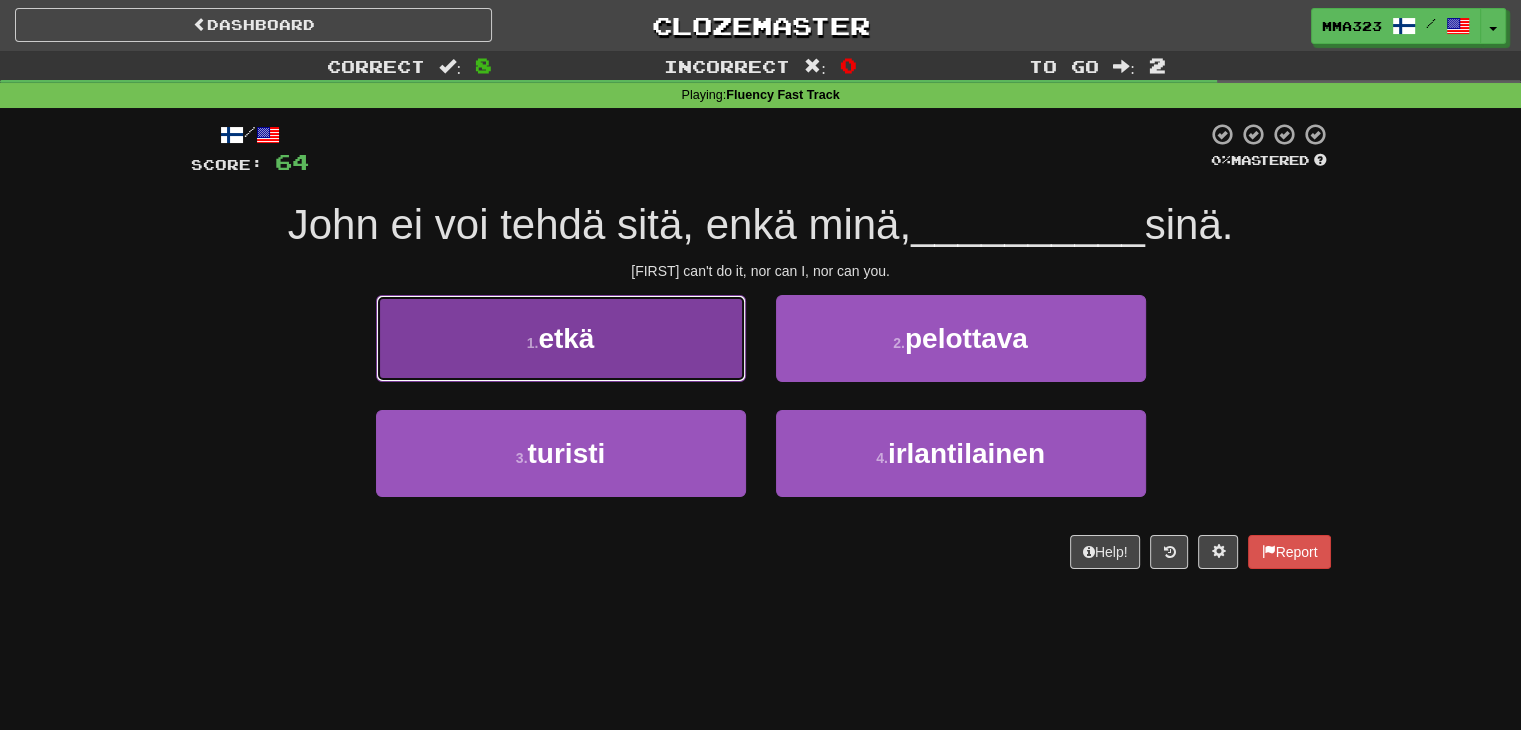click on "1 .  etkä" at bounding box center [561, 338] 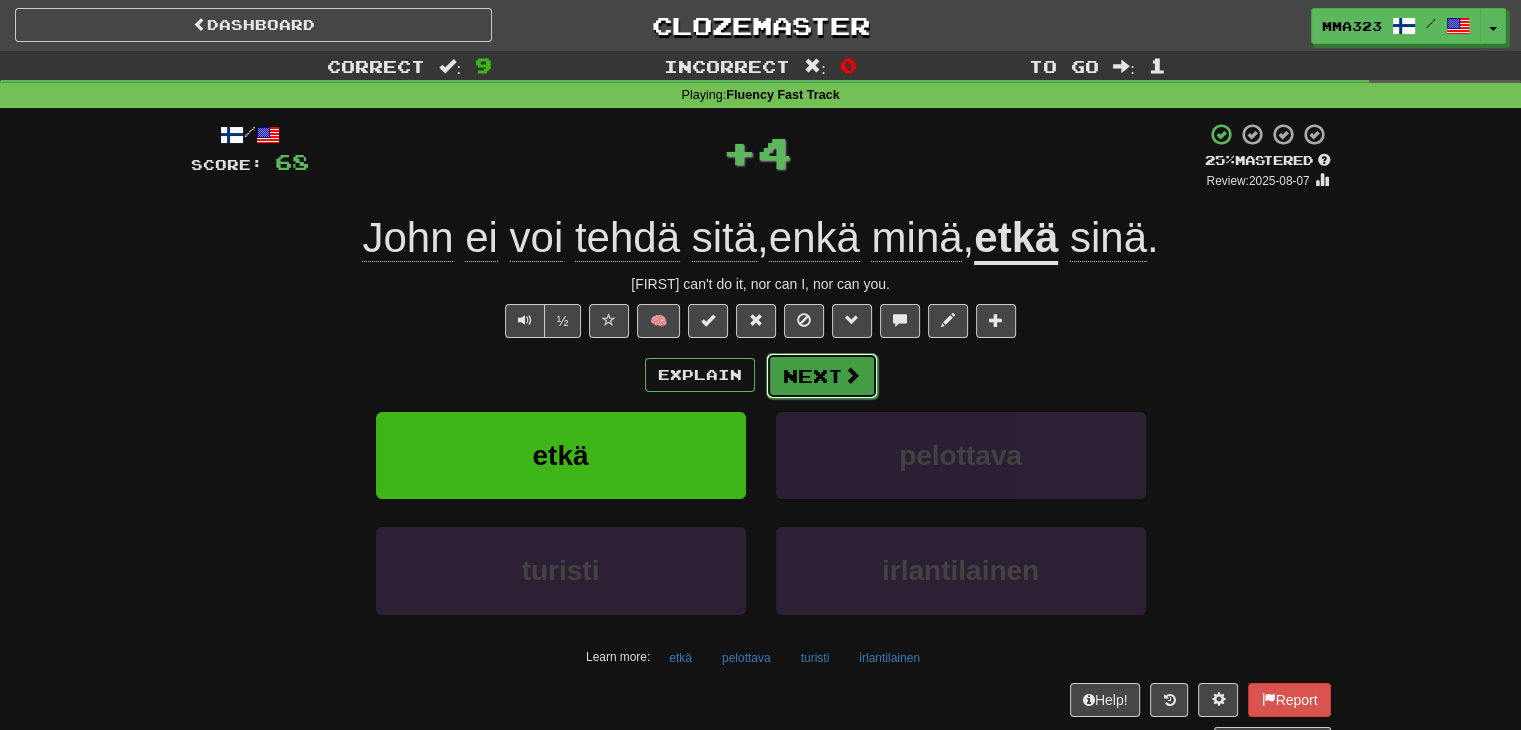 click at bounding box center (852, 375) 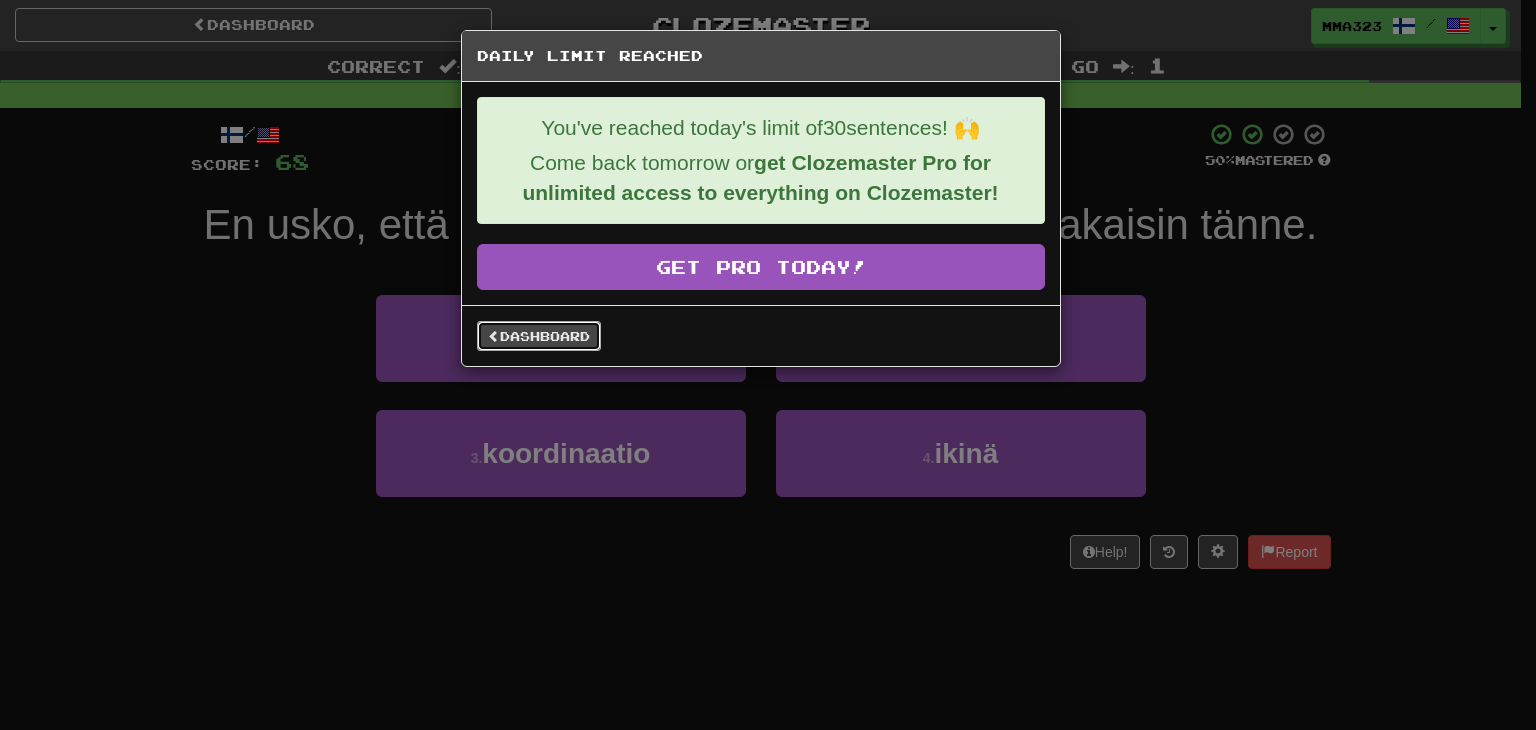 click on "Dashboard" at bounding box center (539, 336) 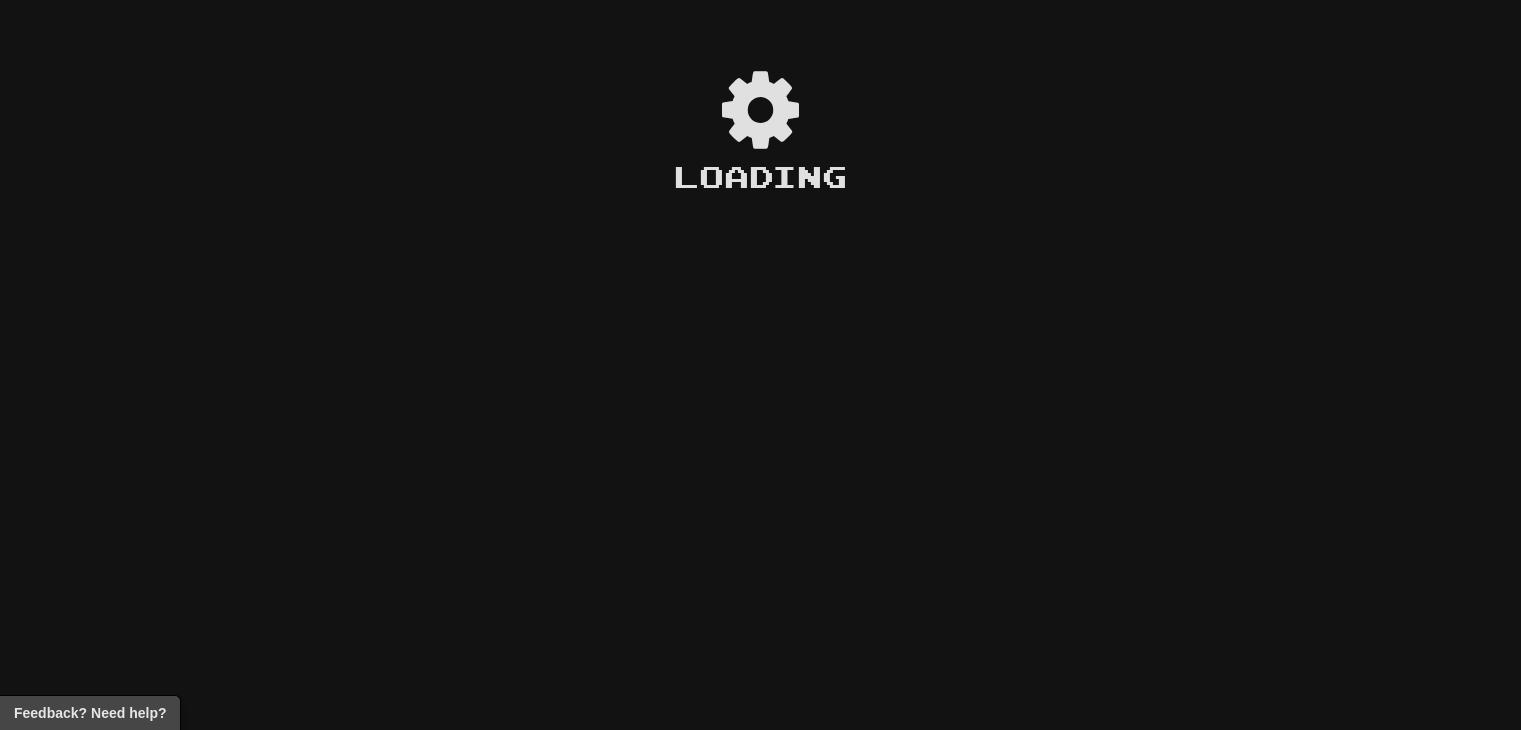 scroll, scrollTop: 0, scrollLeft: 0, axis: both 